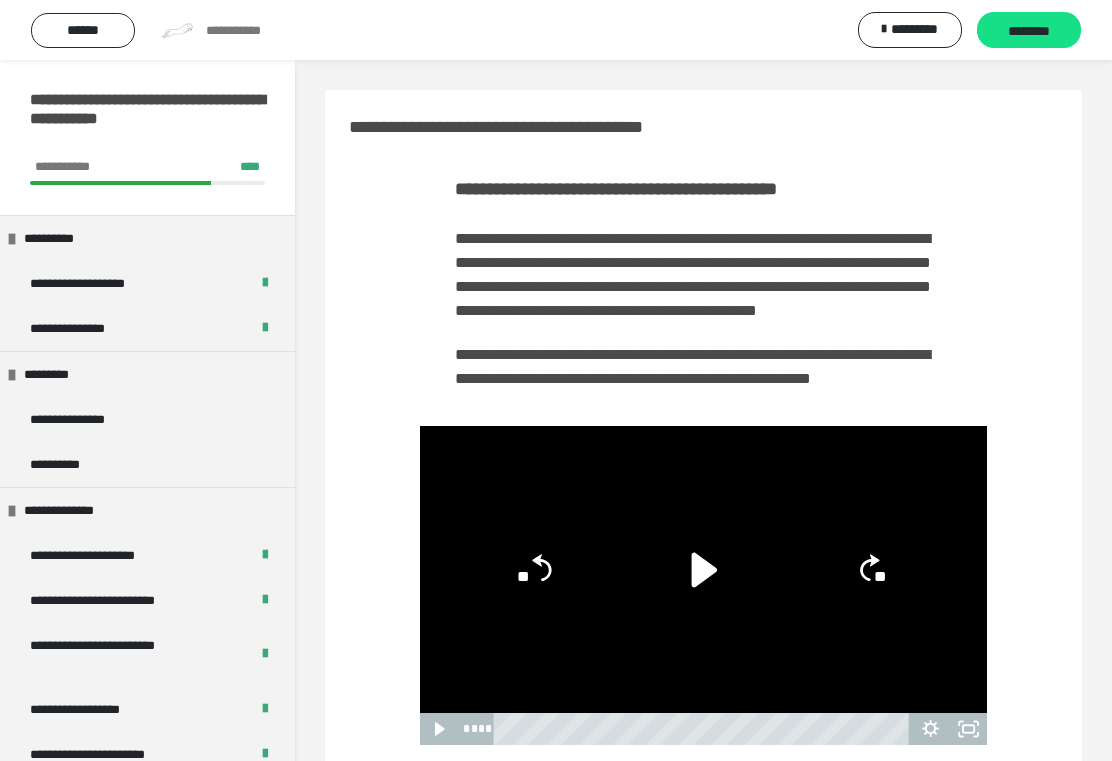 scroll, scrollTop: 213, scrollLeft: 0, axis: vertical 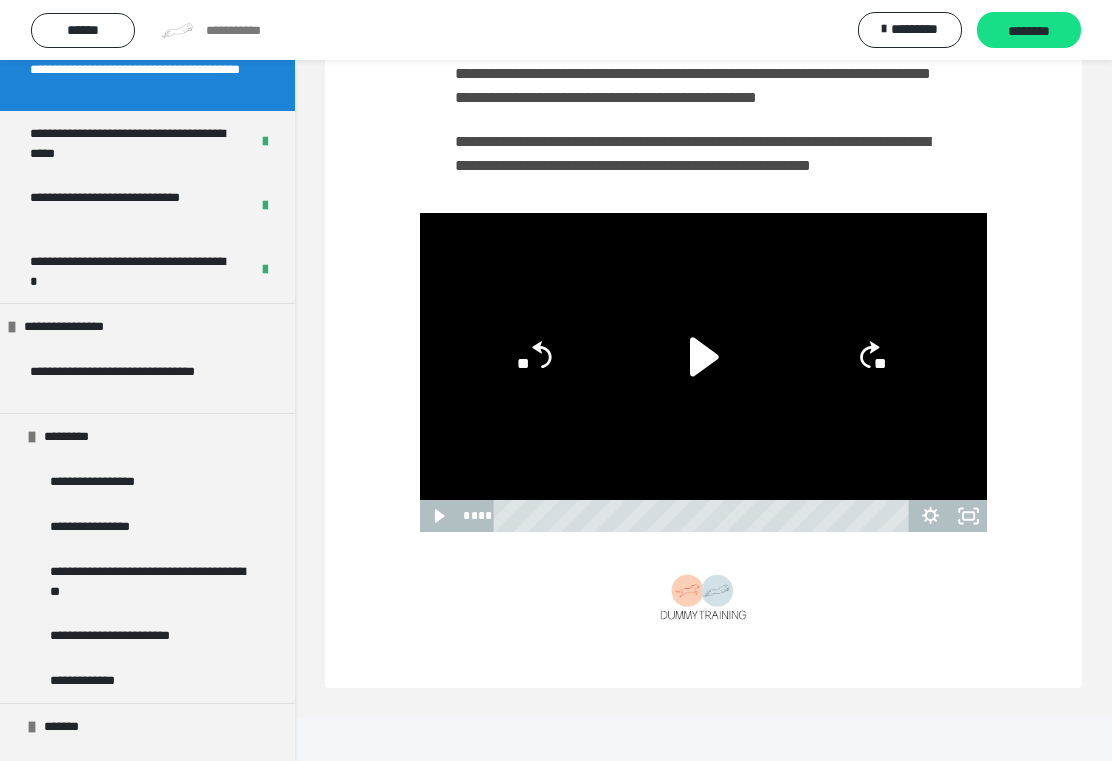 click 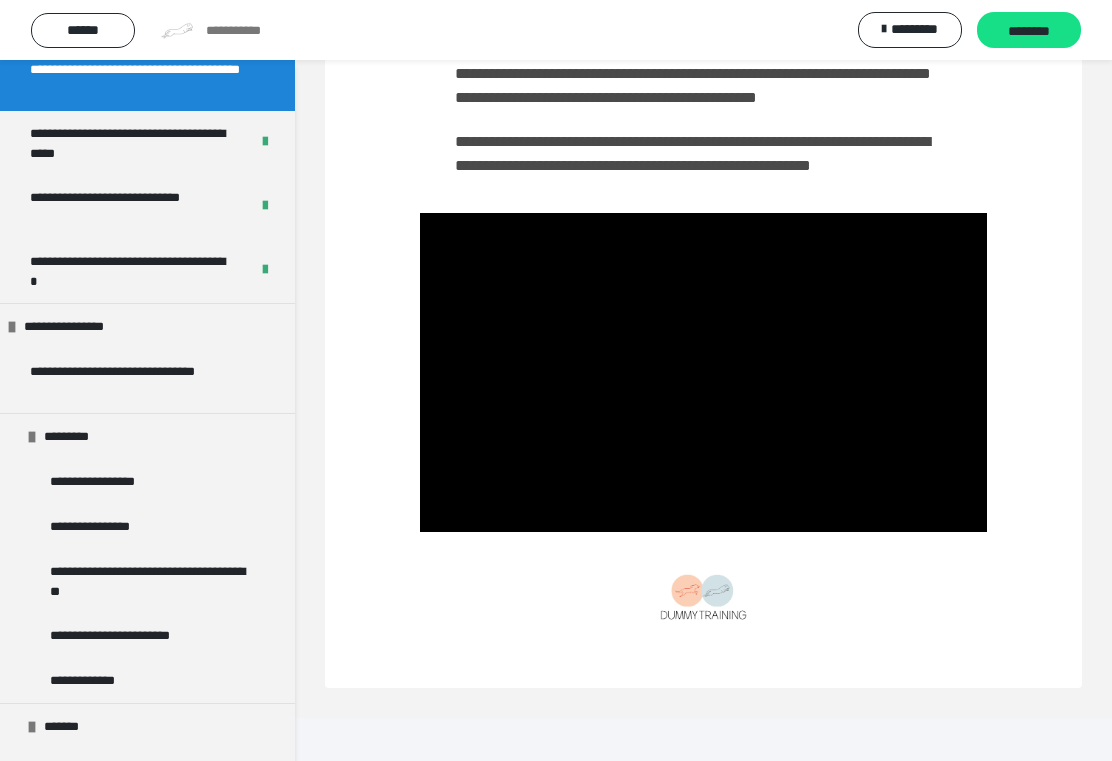 click at bounding box center [703, 598] 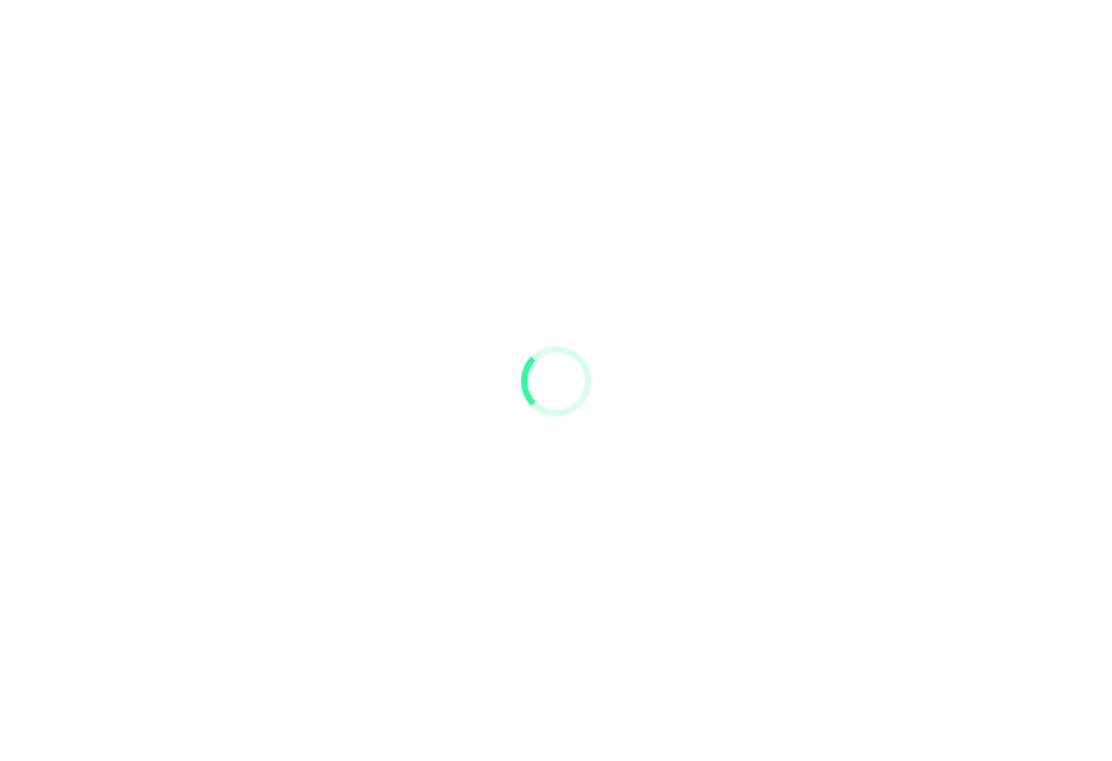 scroll, scrollTop: 0, scrollLeft: 0, axis: both 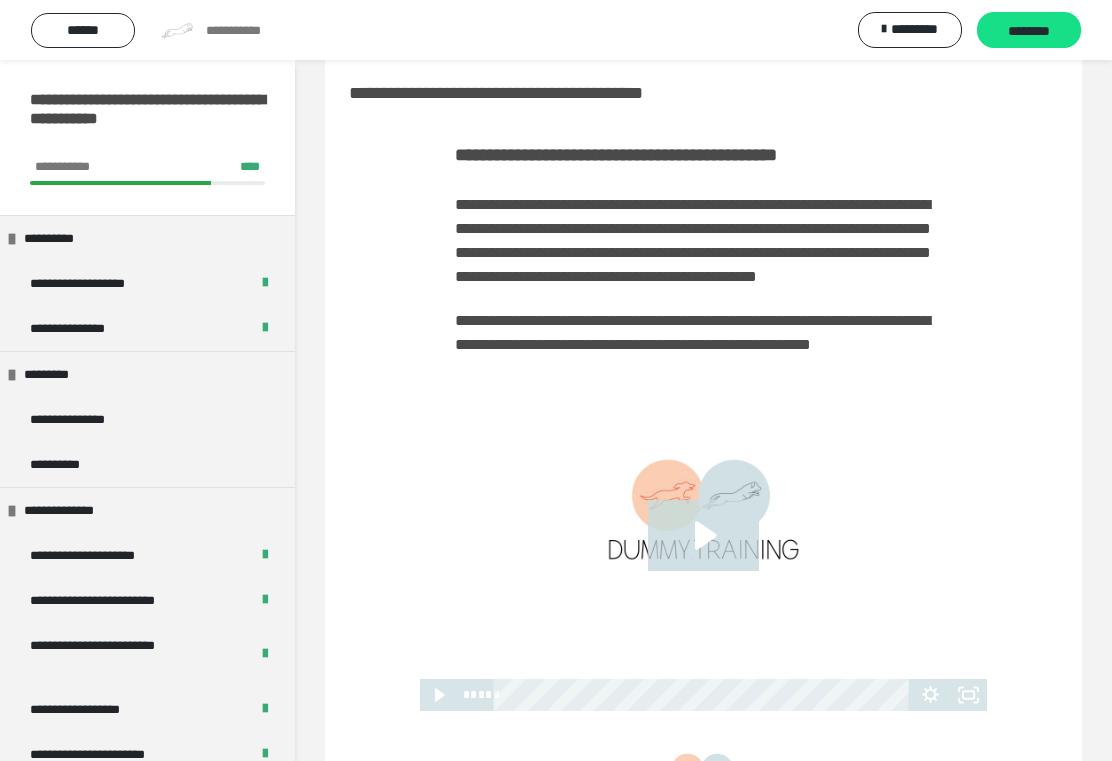 click 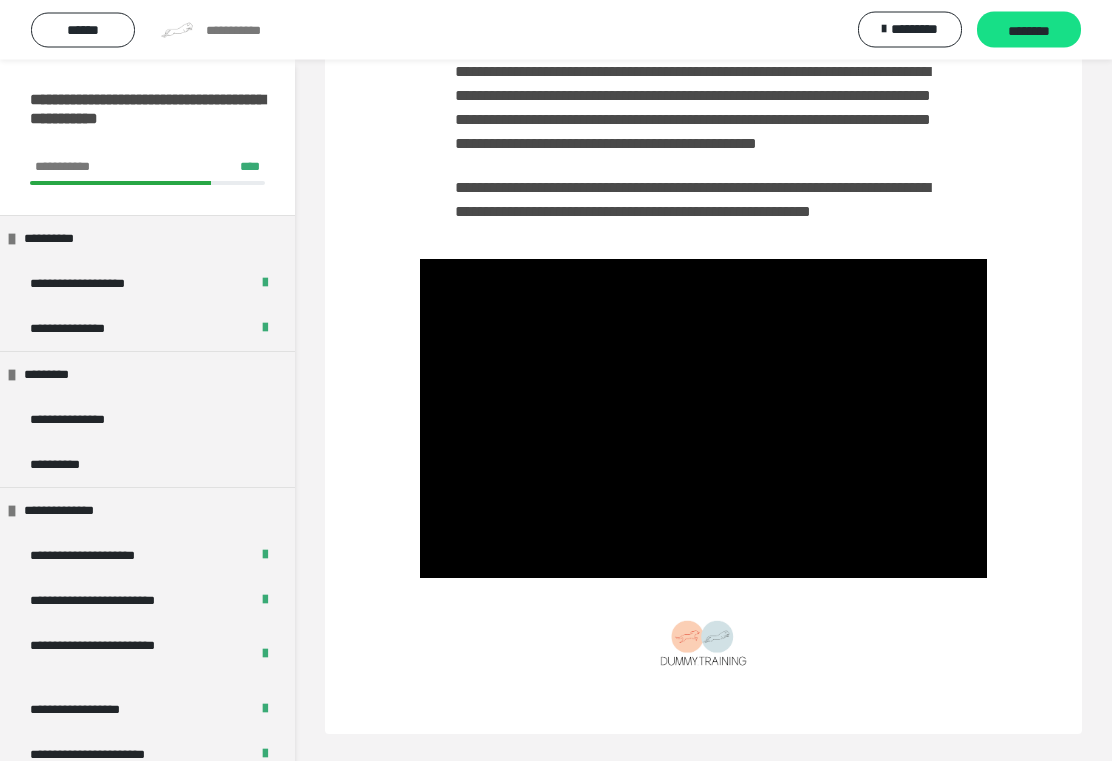 scroll, scrollTop: 167, scrollLeft: 0, axis: vertical 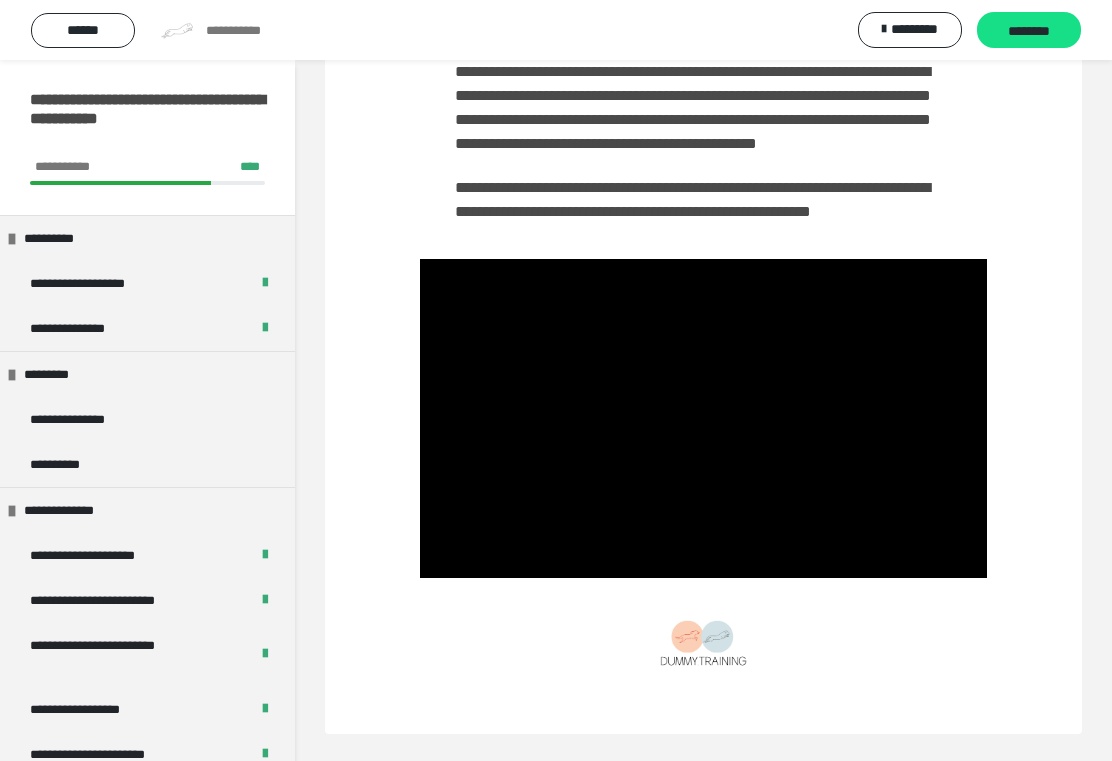 click at bounding box center [703, 418] 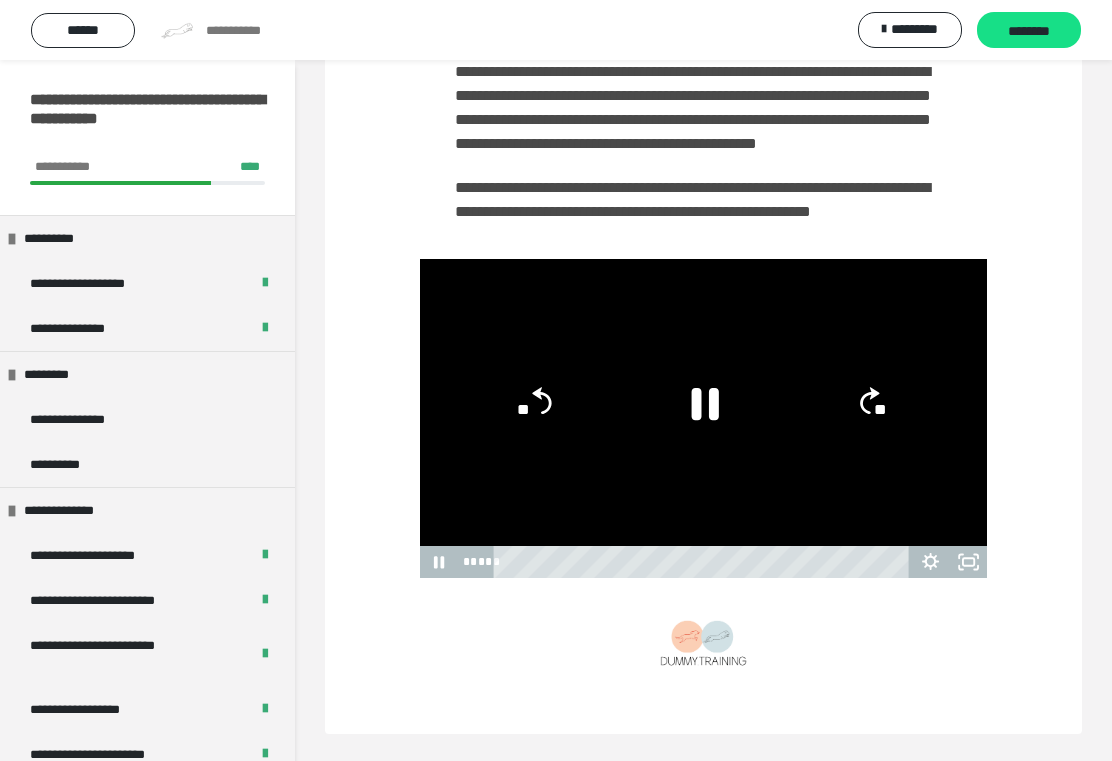 click 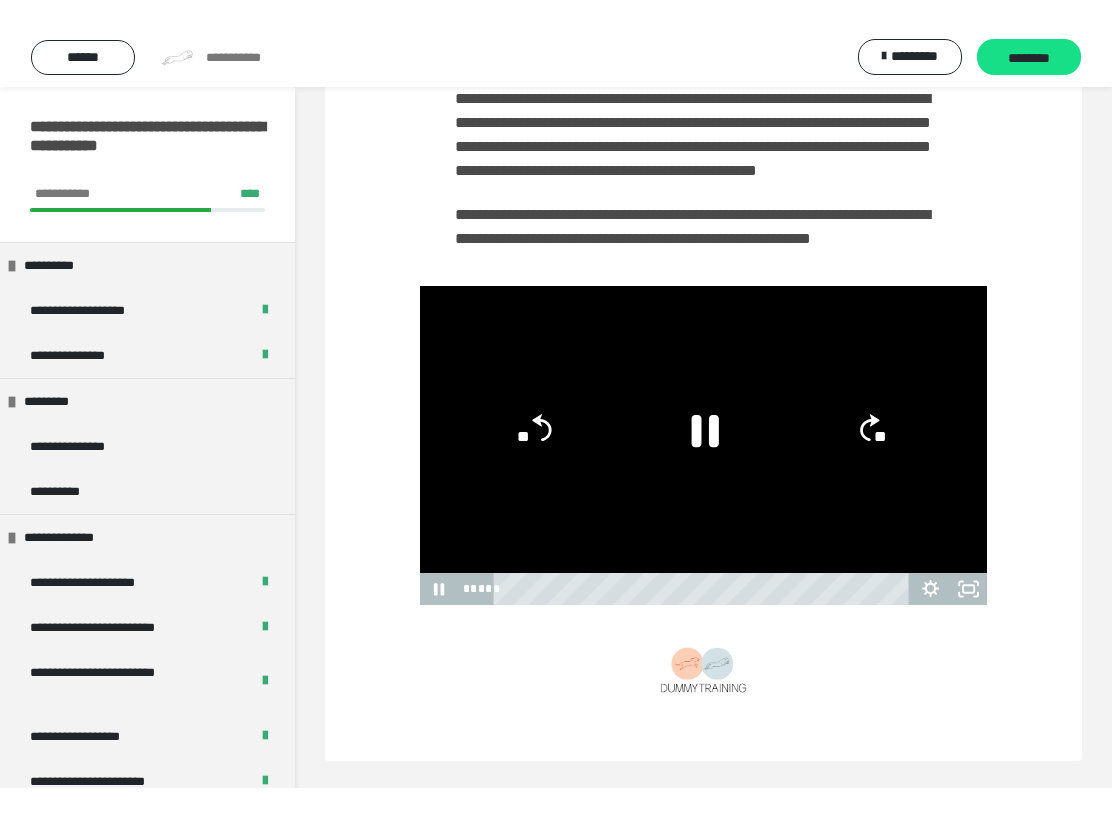 scroll, scrollTop: 0, scrollLeft: 0, axis: both 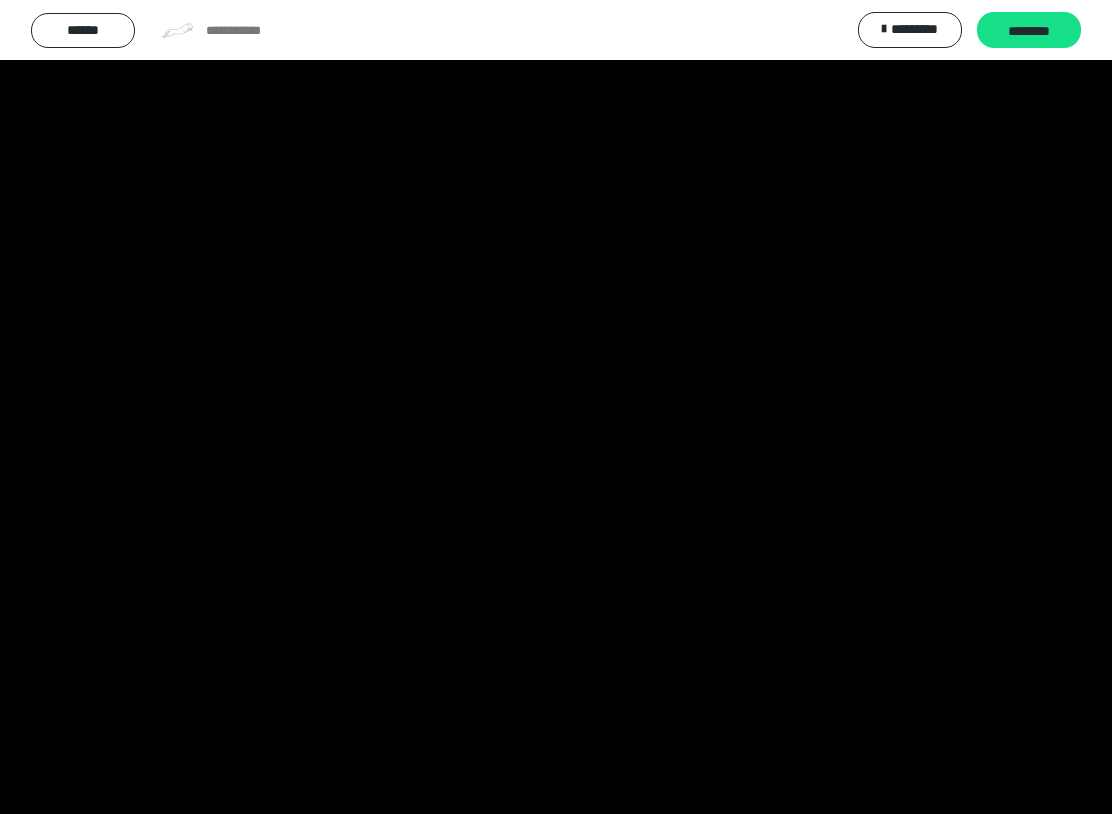click at bounding box center [556, 407] 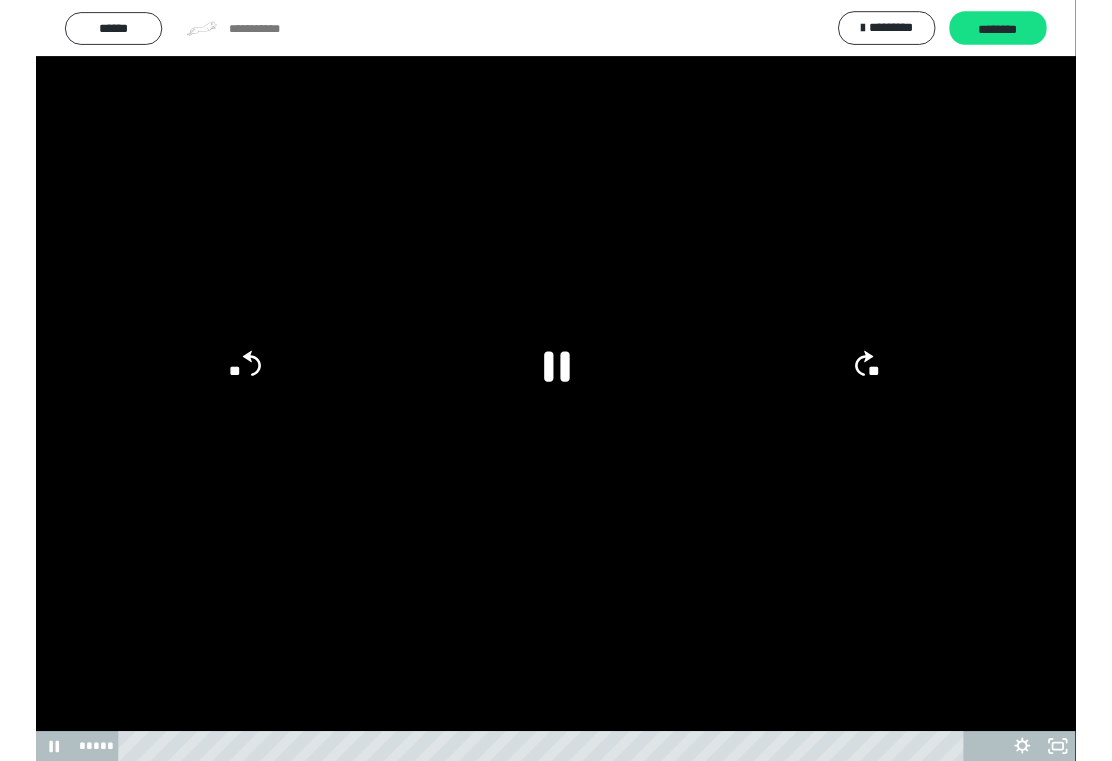 scroll, scrollTop: 167, scrollLeft: 0, axis: vertical 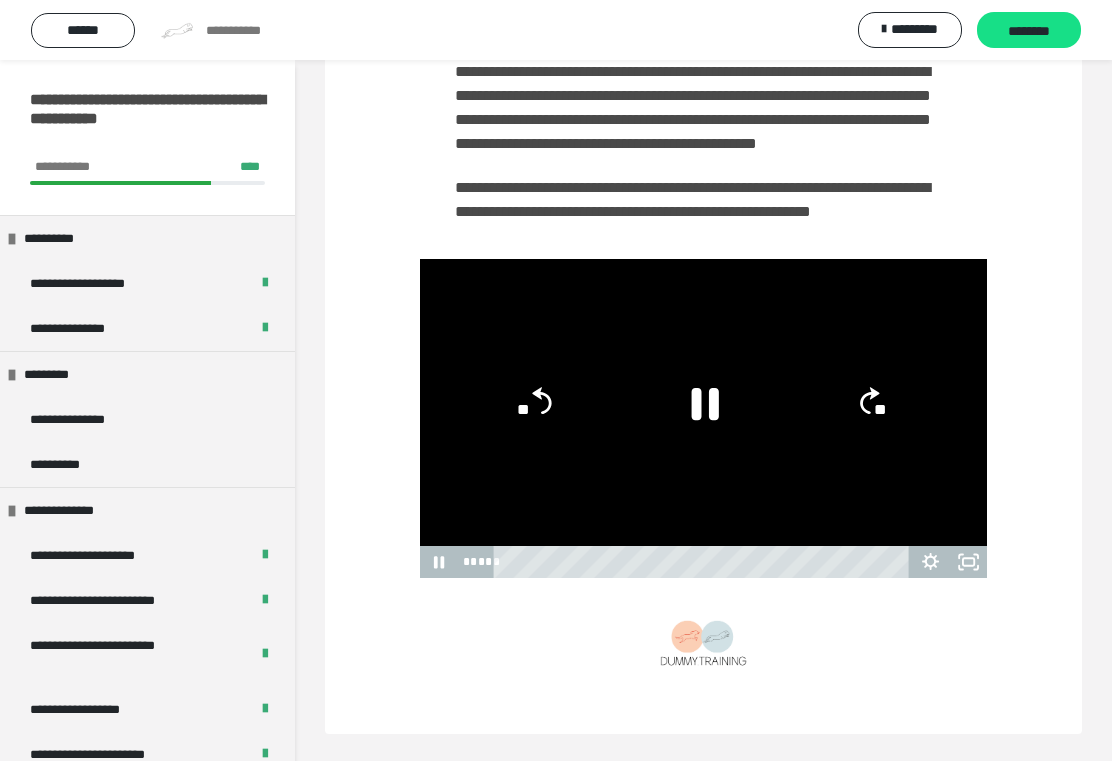 click on "********" at bounding box center [1029, 31] 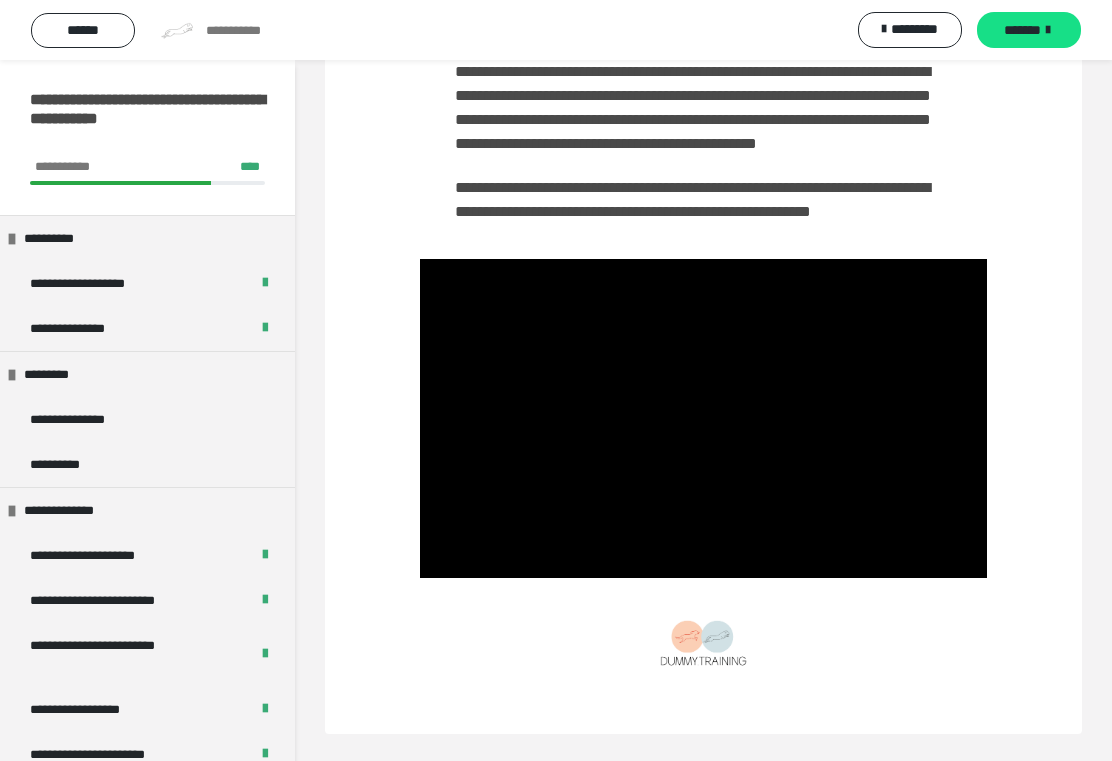 click on "*******" at bounding box center [1022, 30] 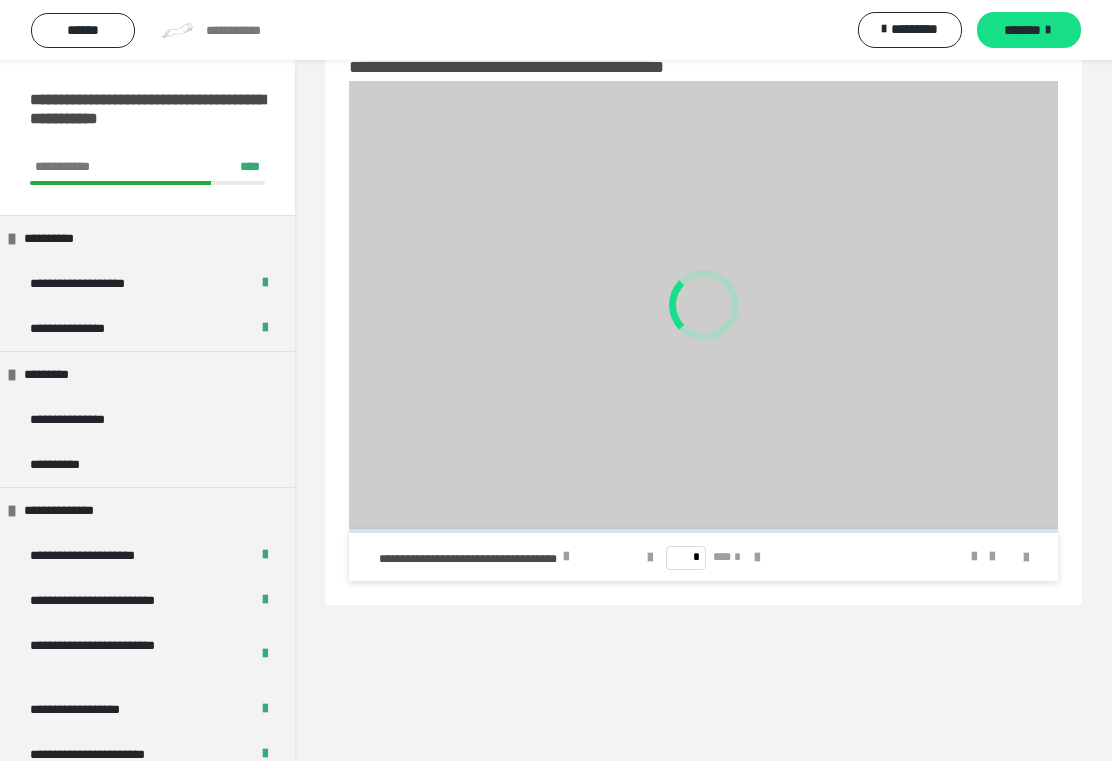 scroll, scrollTop: 93, scrollLeft: 0, axis: vertical 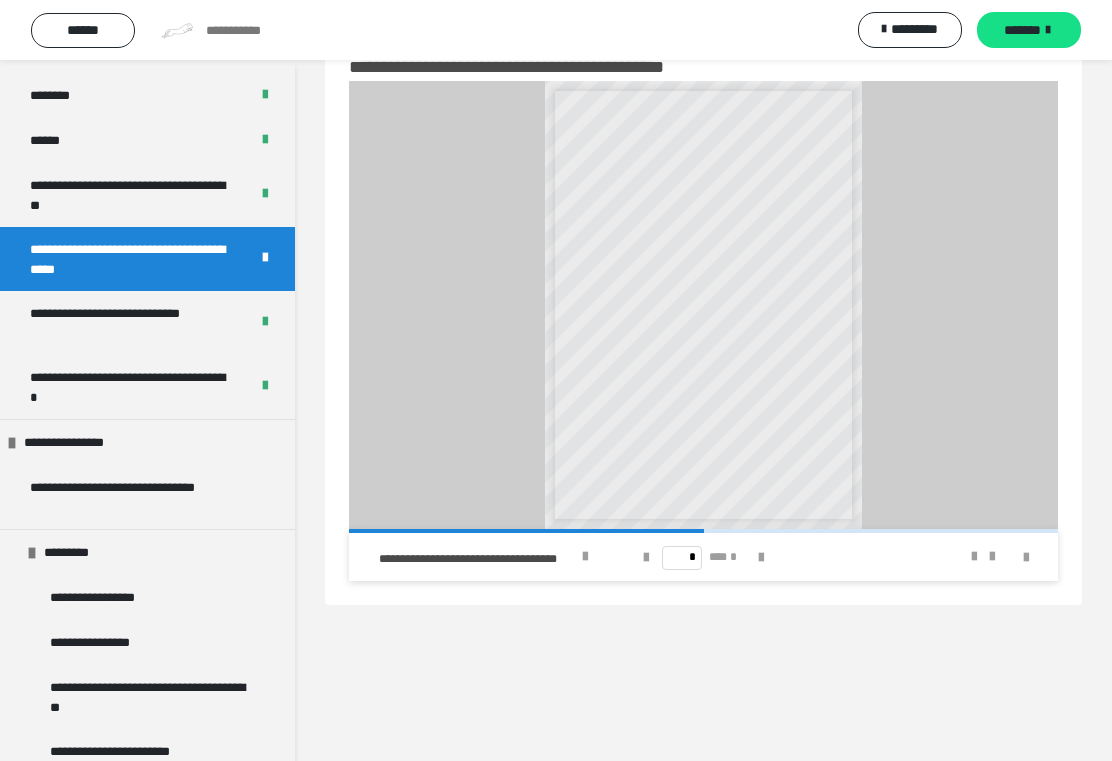 click on "**********" at bounding box center (139, 497) 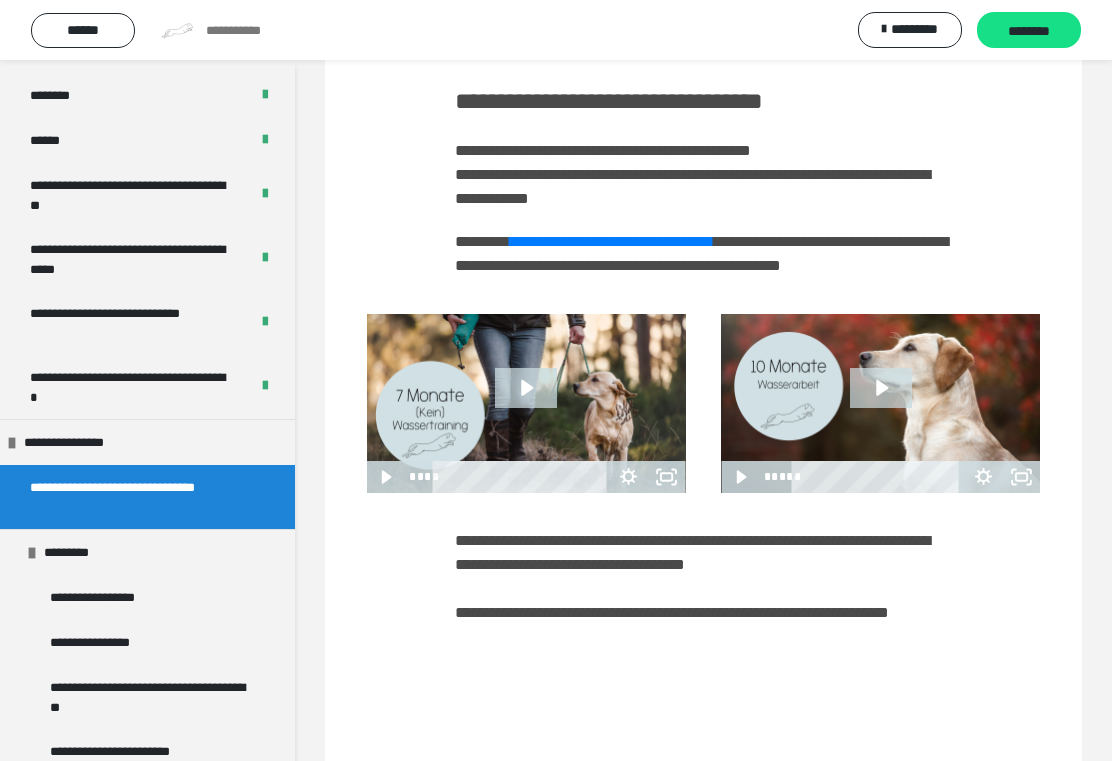 click 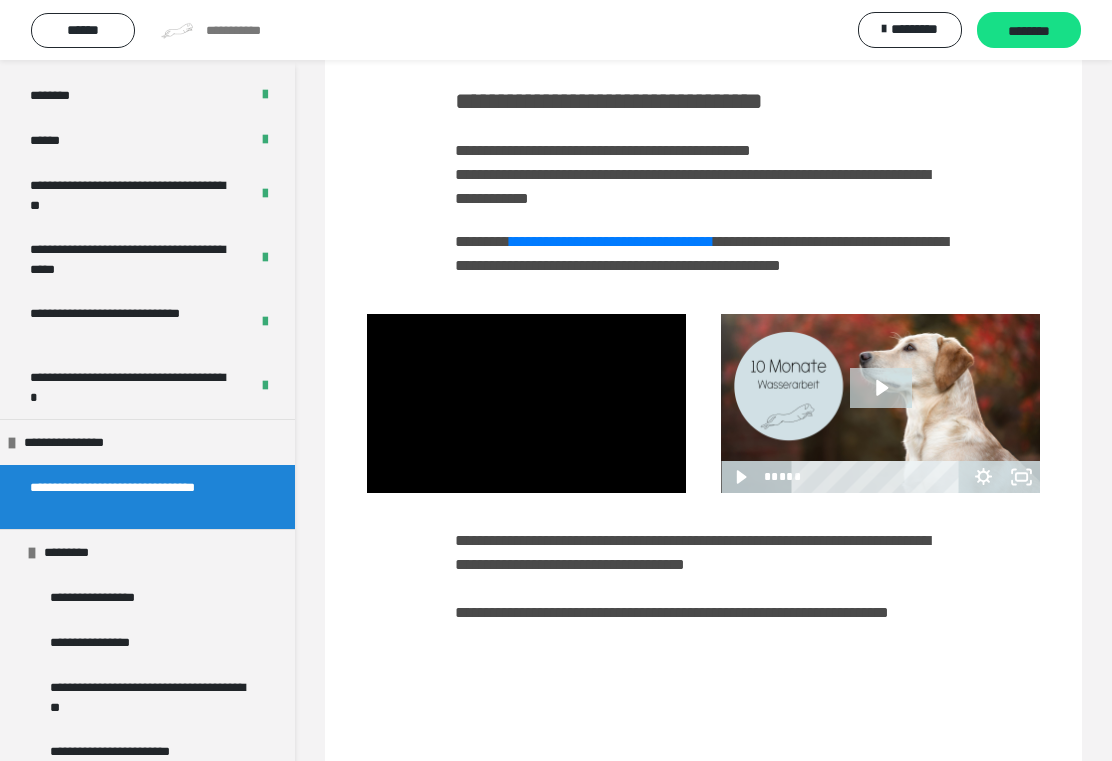 click at bounding box center [526, 403] 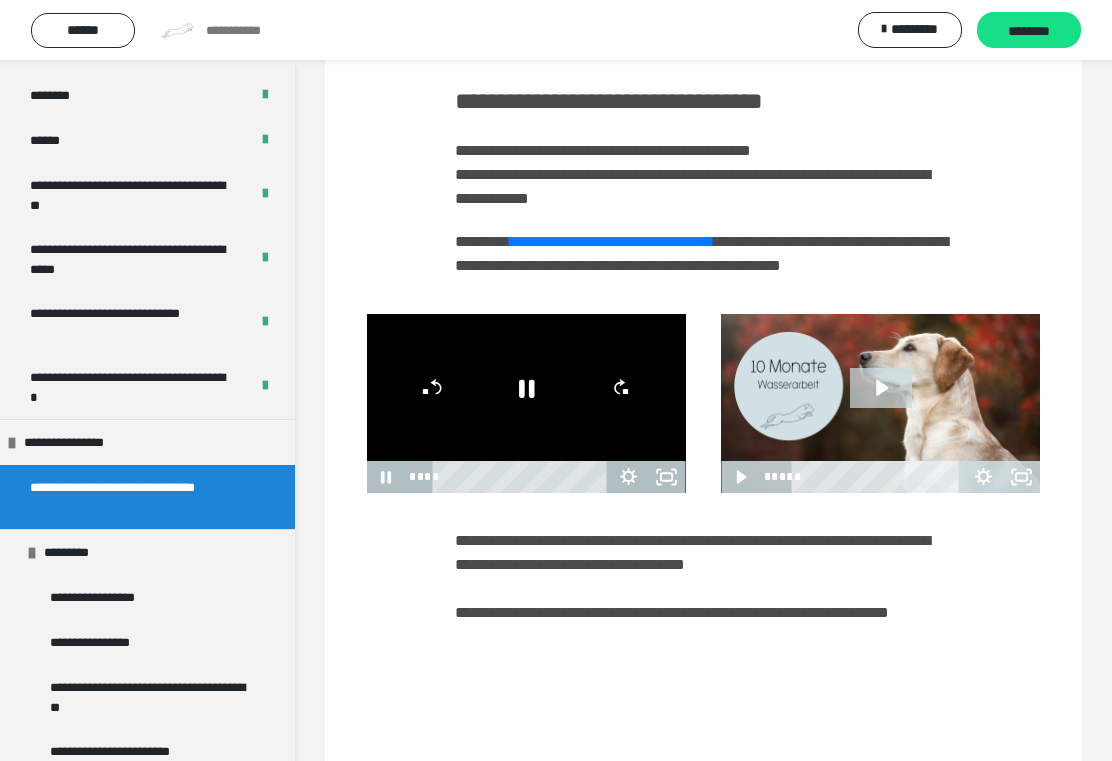 click 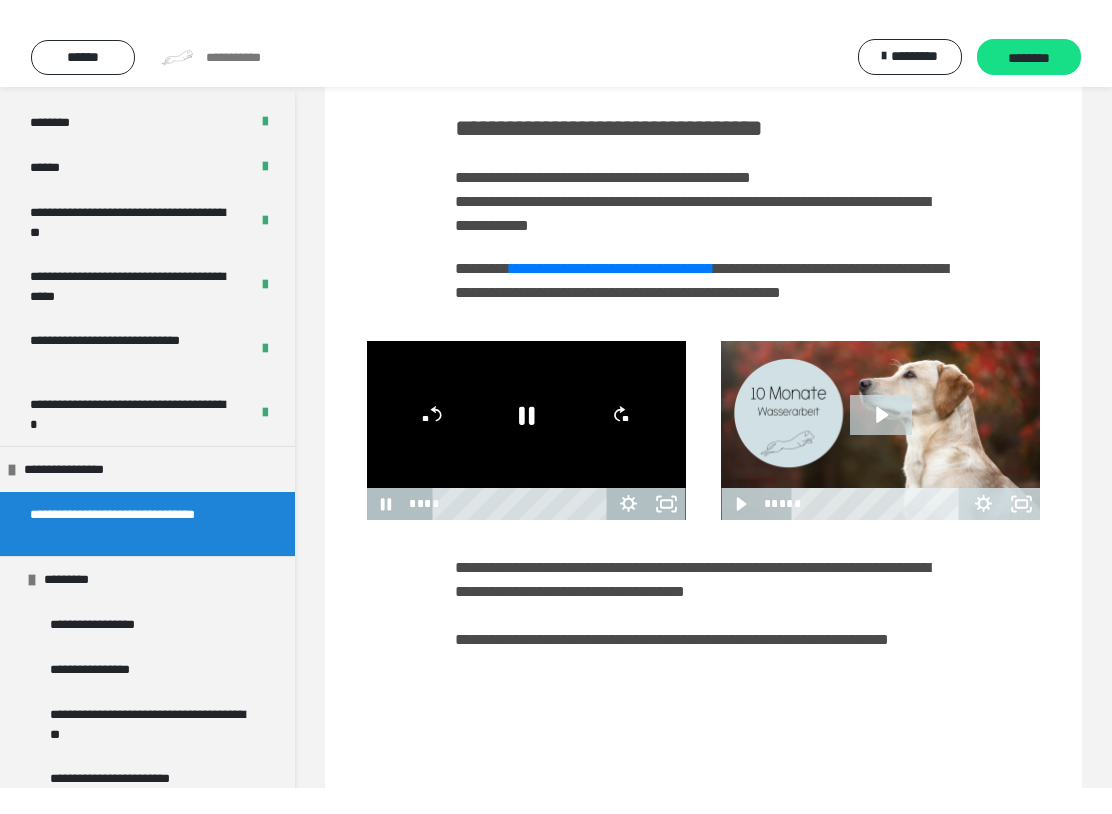 scroll, scrollTop: 0, scrollLeft: 0, axis: both 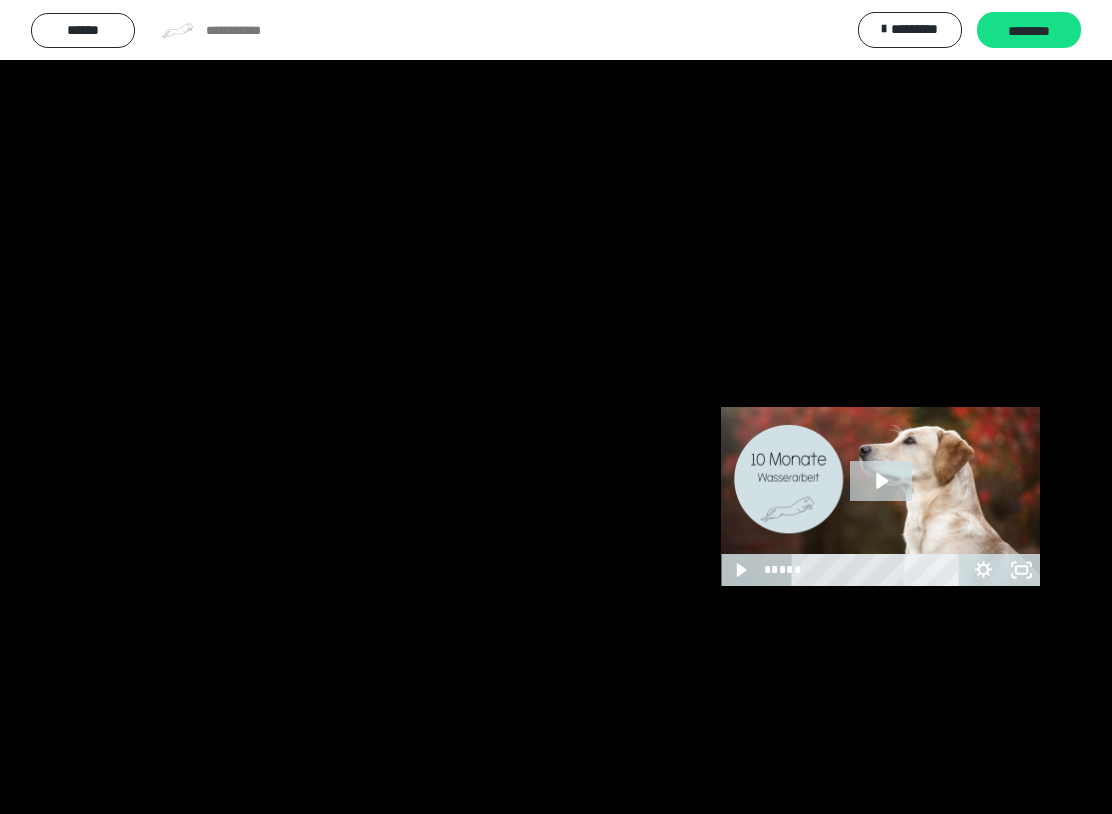 click at bounding box center [556, 407] 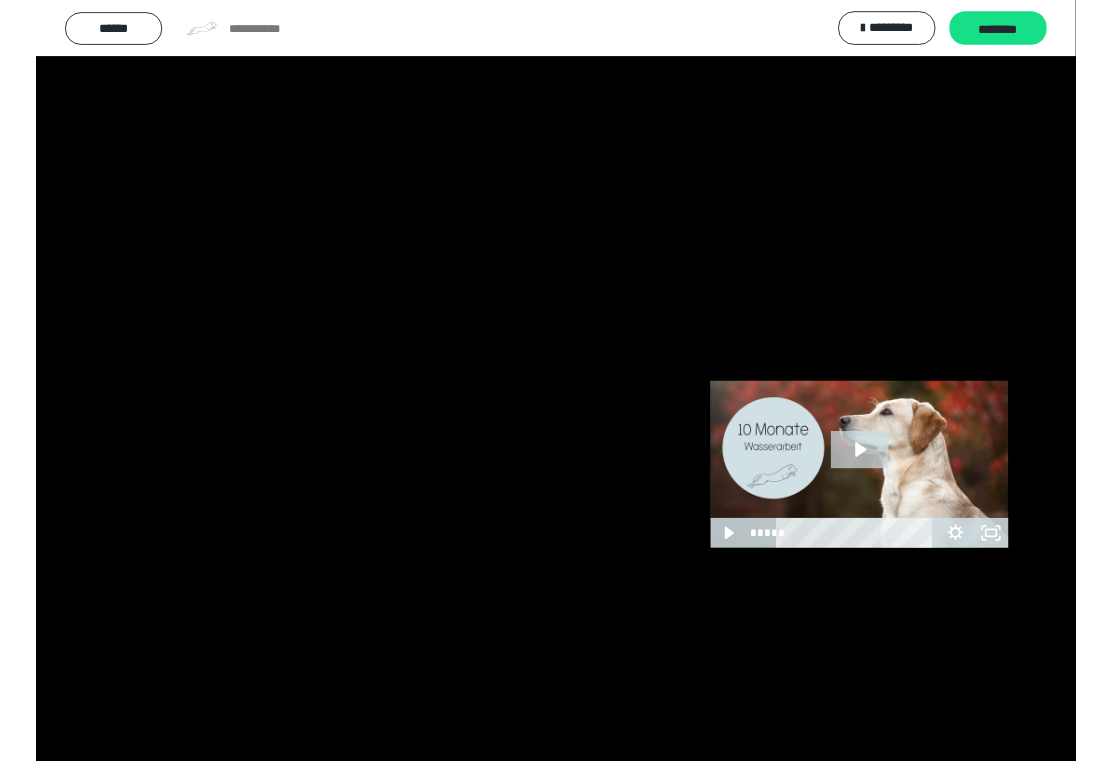 scroll, scrollTop: 93, scrollLeft: 0, axis: vertical 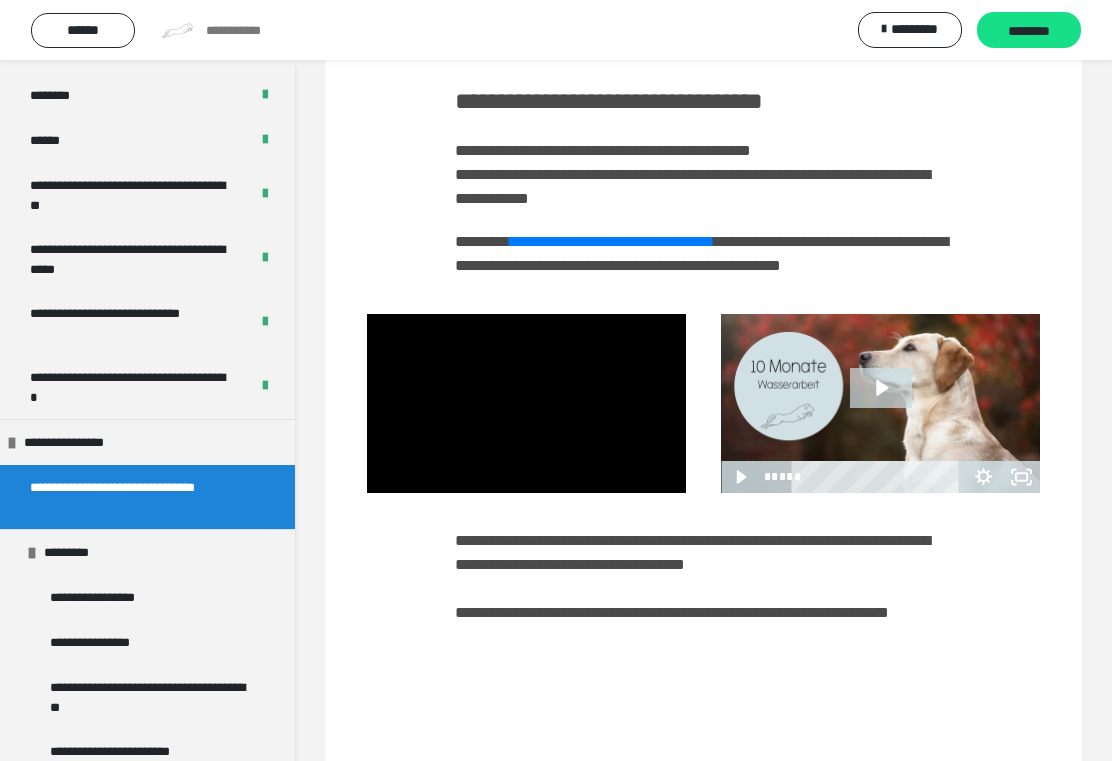 click 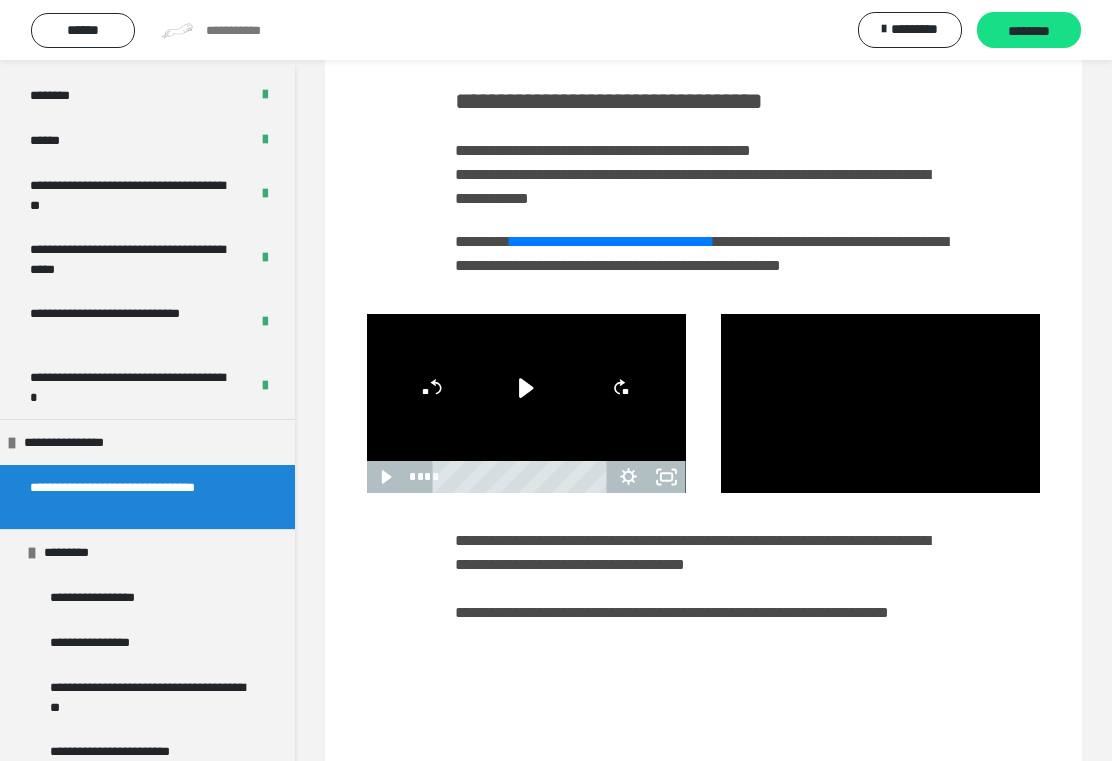 click 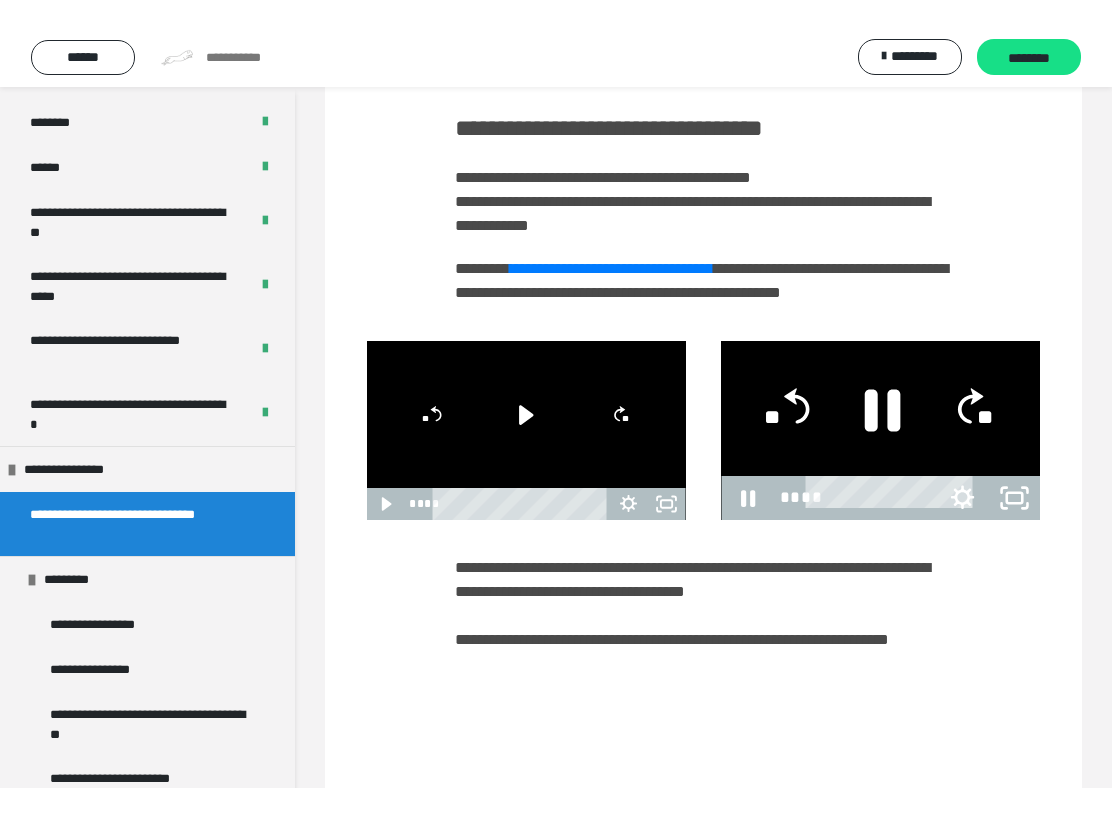 scroll, scrollTop: 0, scrollLeft: 0, axis: both 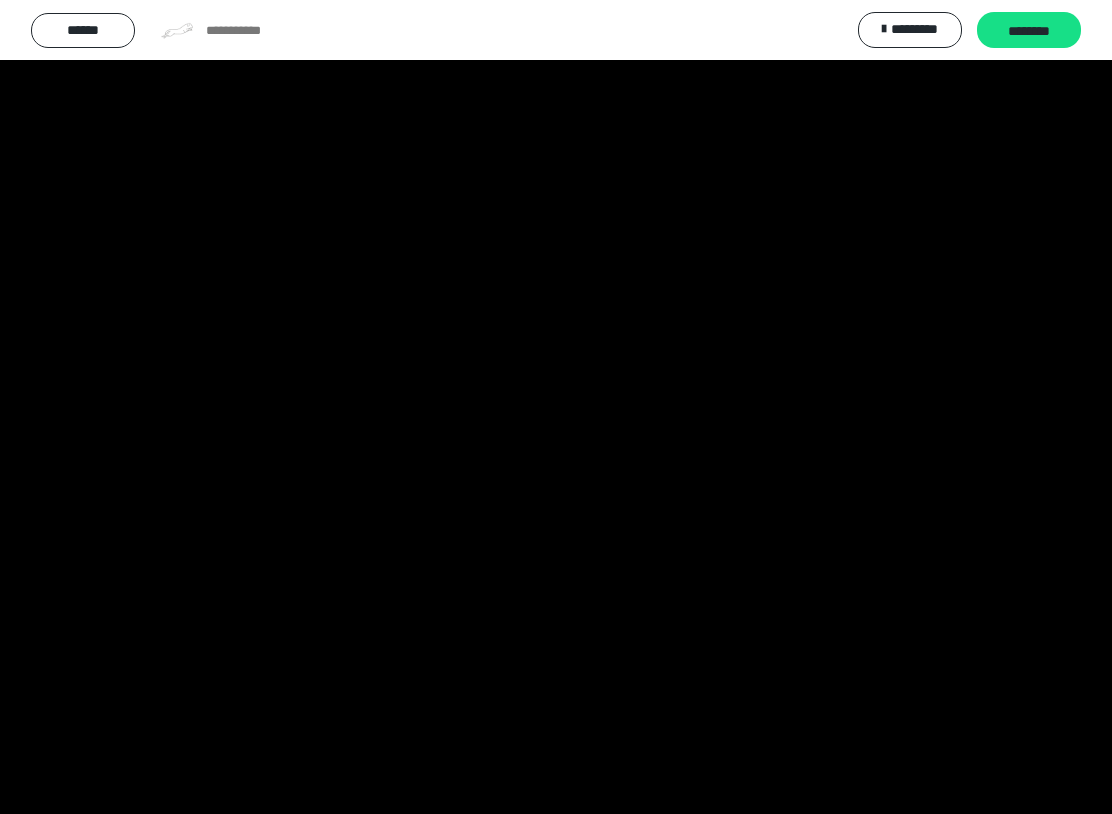 click at bounding box center (556, 407) 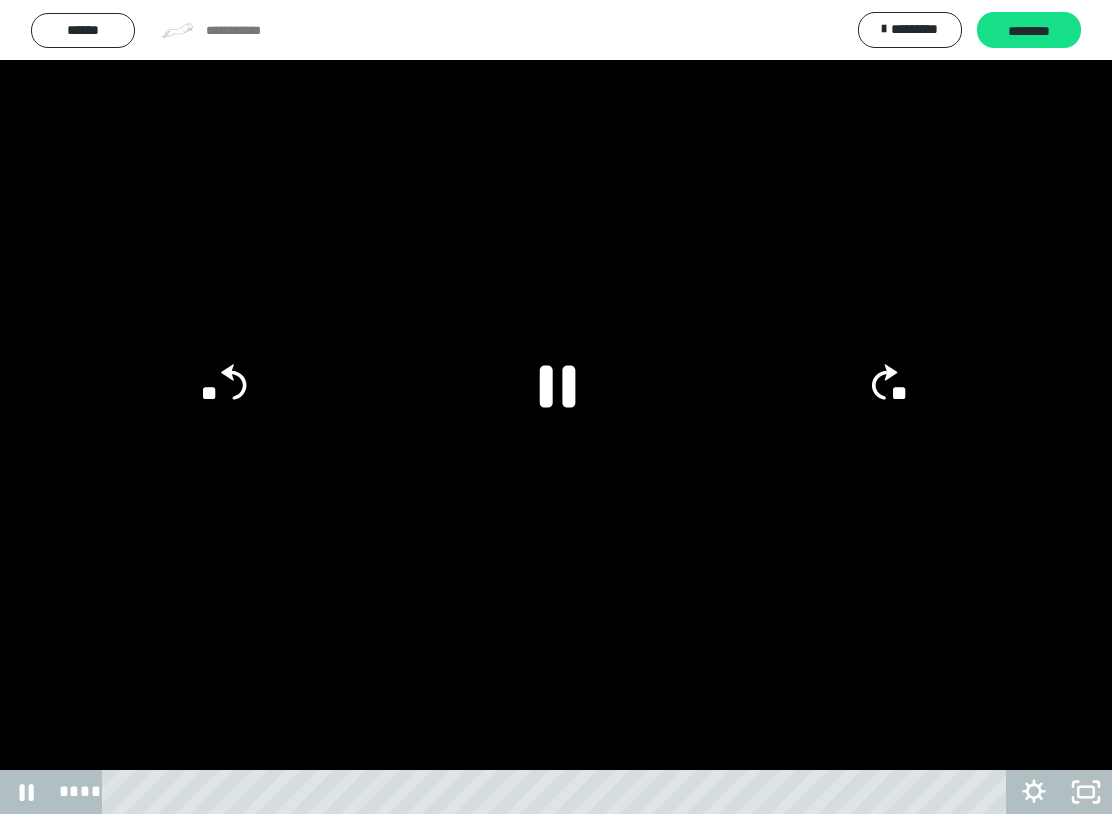 click 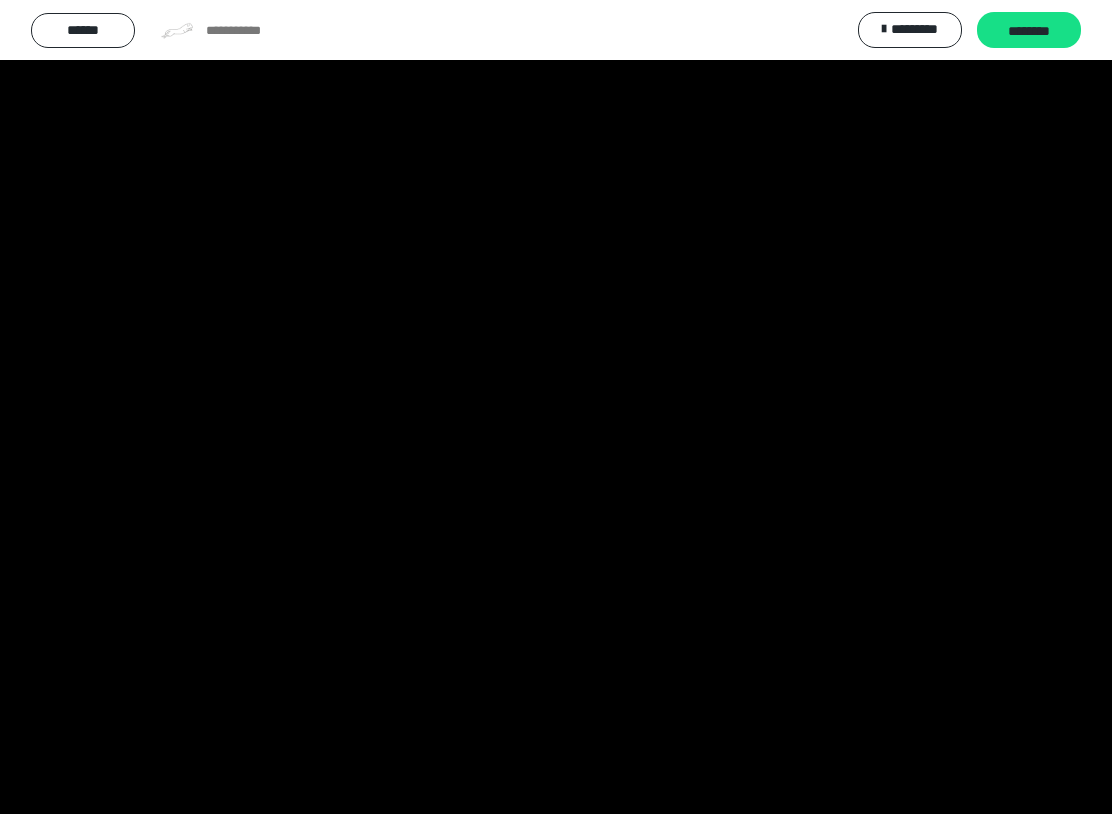 click at bounding box center [556, 407] 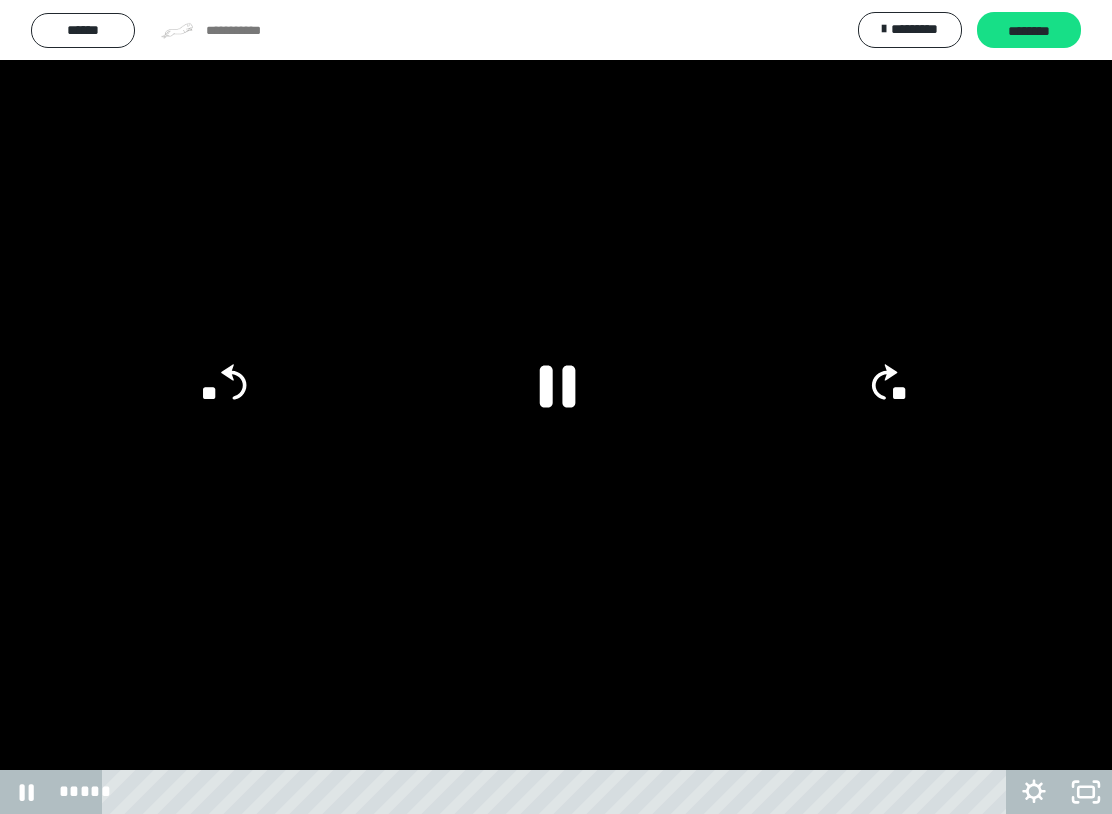 click at bounding box center (556, 407) 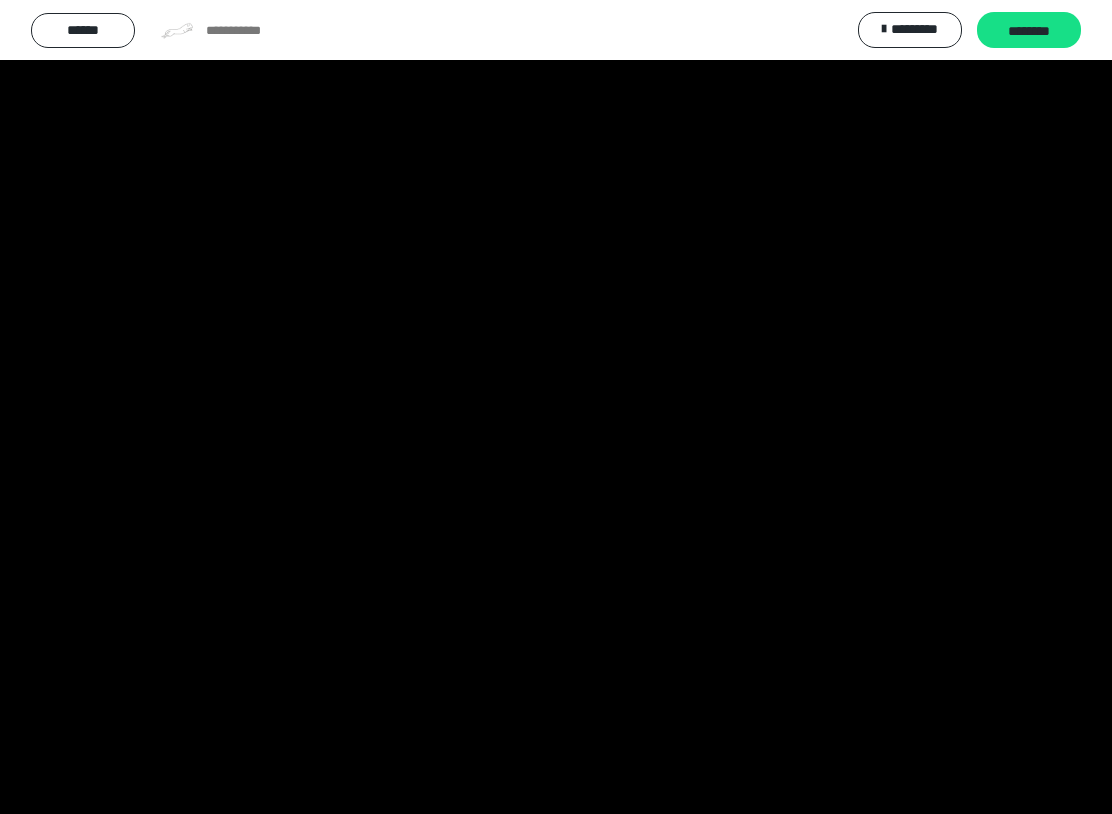 click at bounding box center (556, 407) 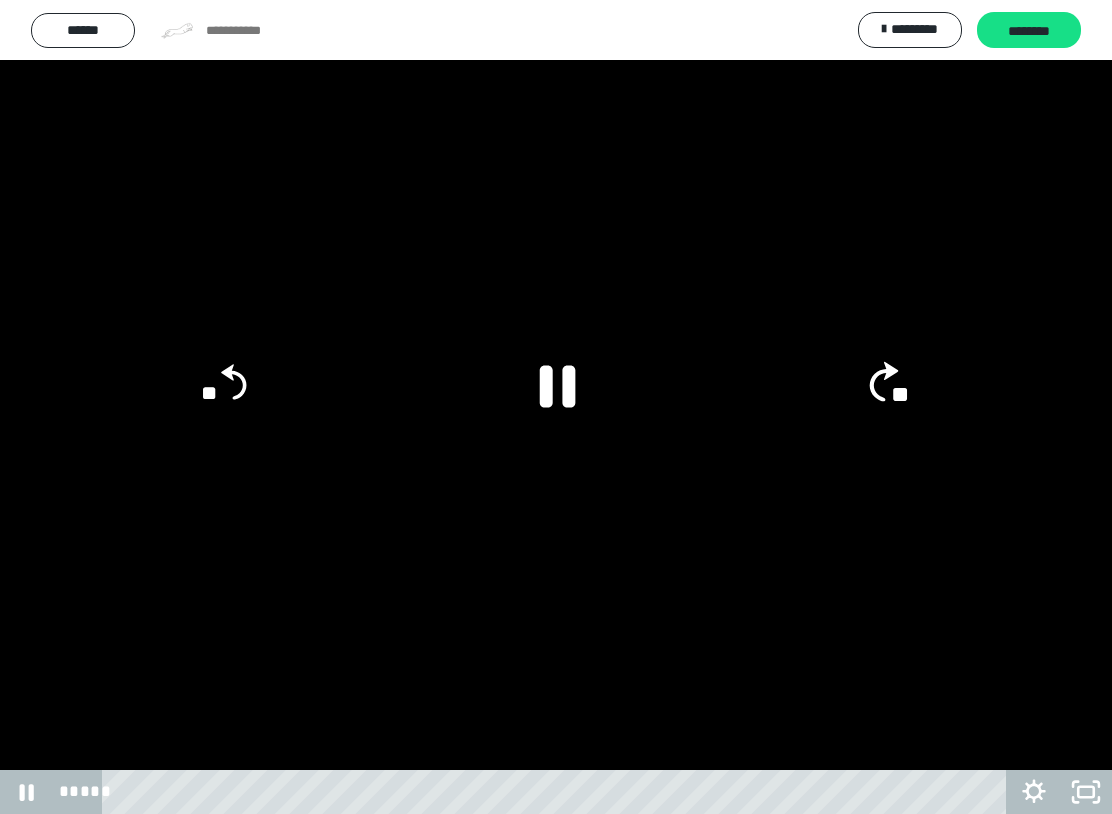 click on "**" 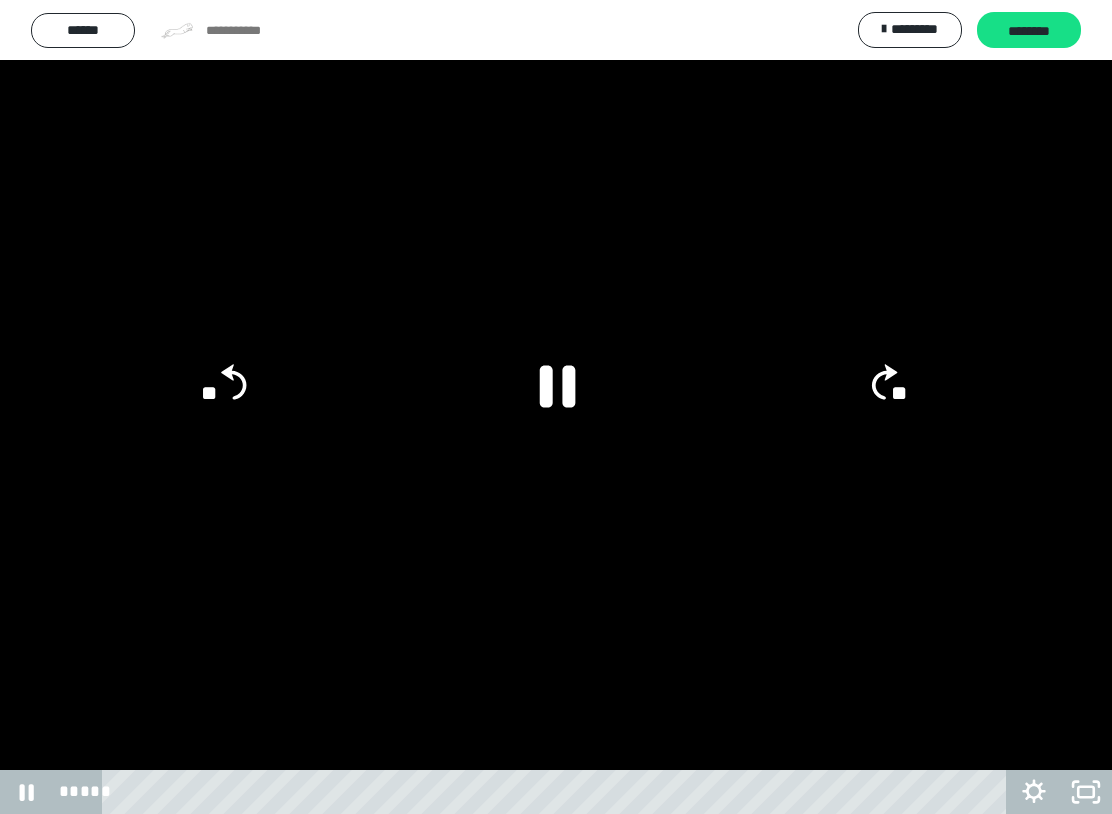 click on "**" 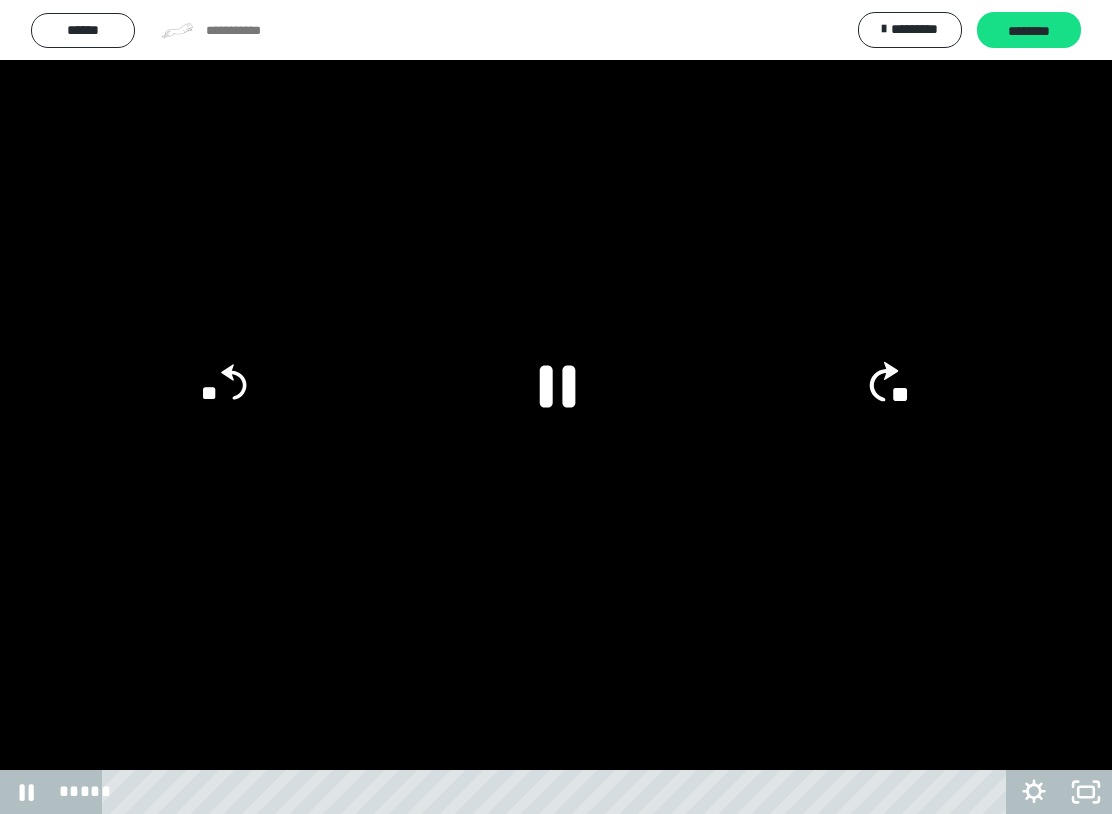 click 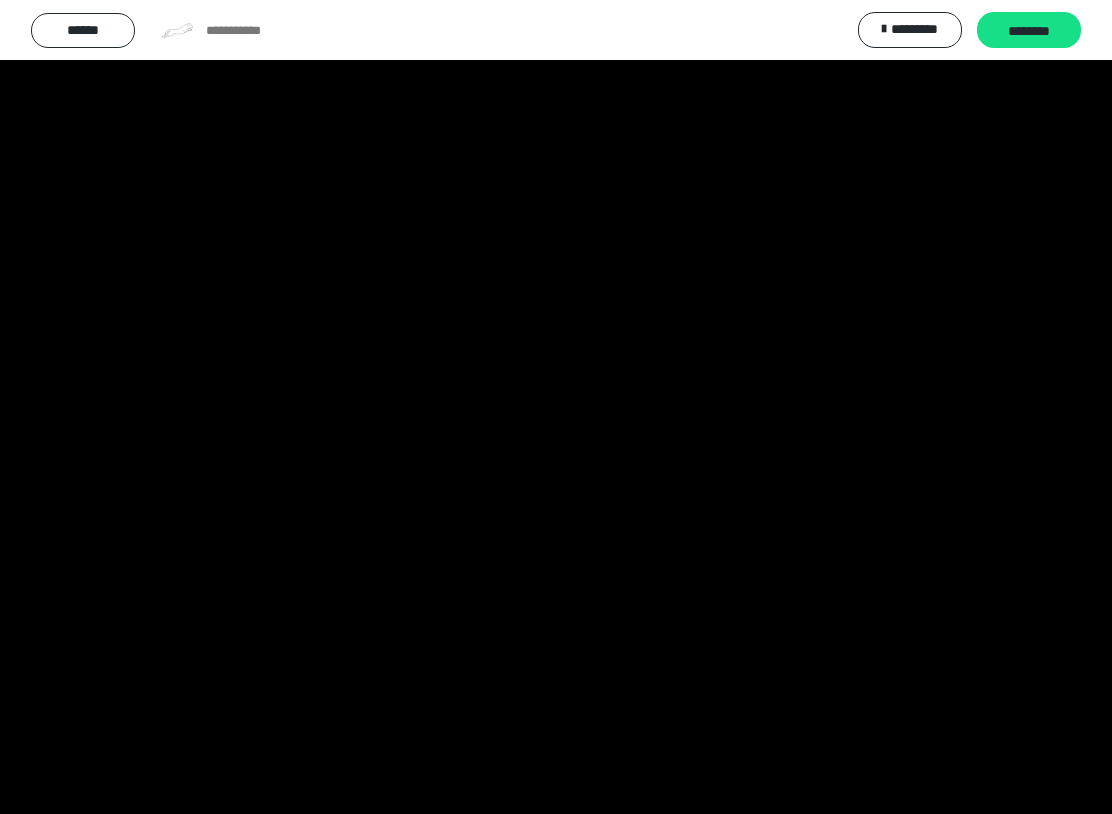 click at bounding box center (556, 407) 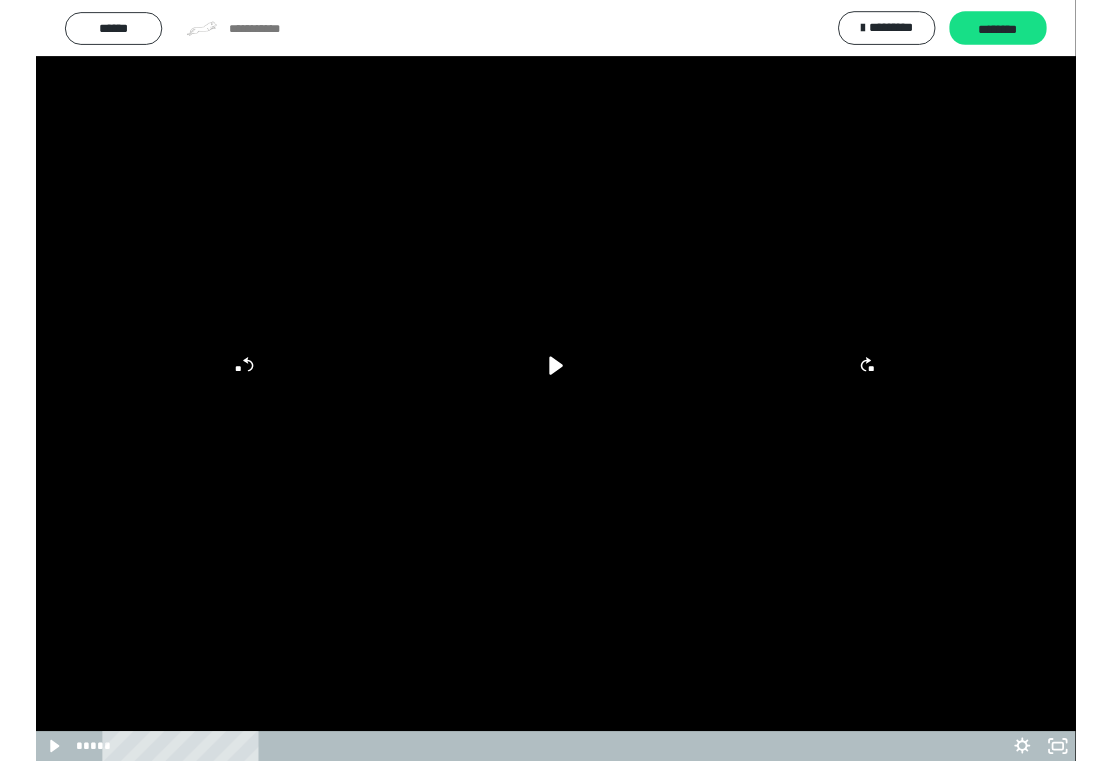 scroll, scrollTop: 602, scrollLeft: 0, axis: vertical 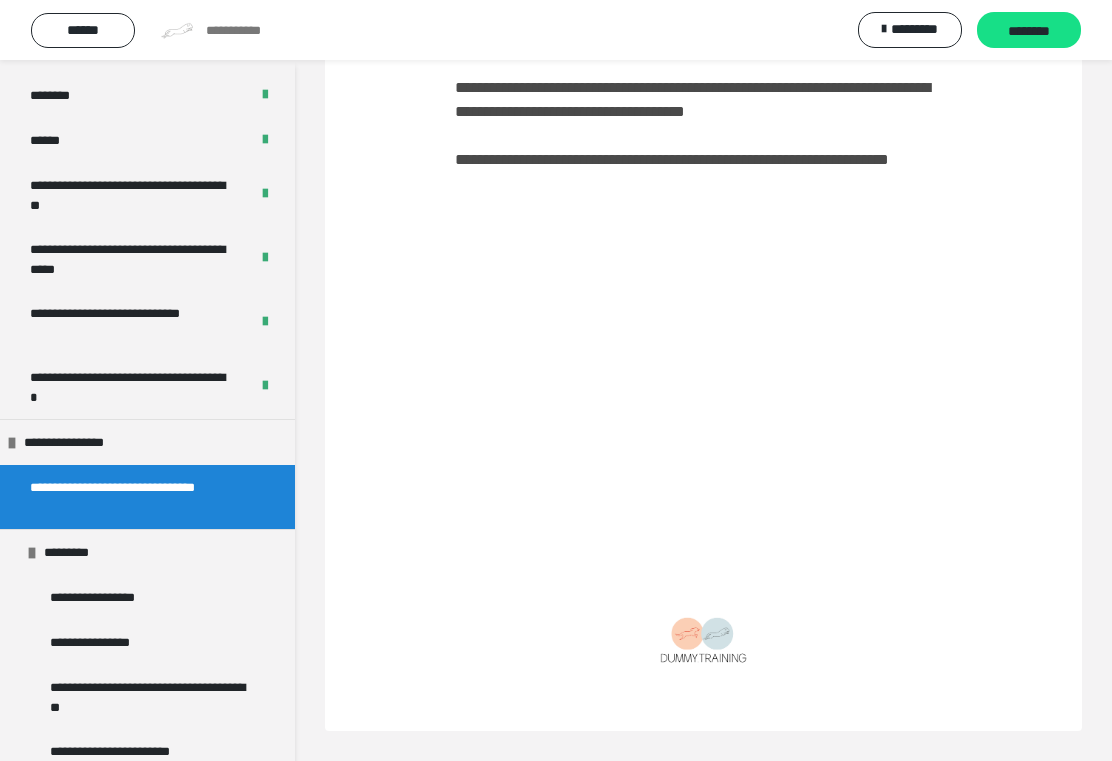 click on "********" at bounding box center (1029, 31) 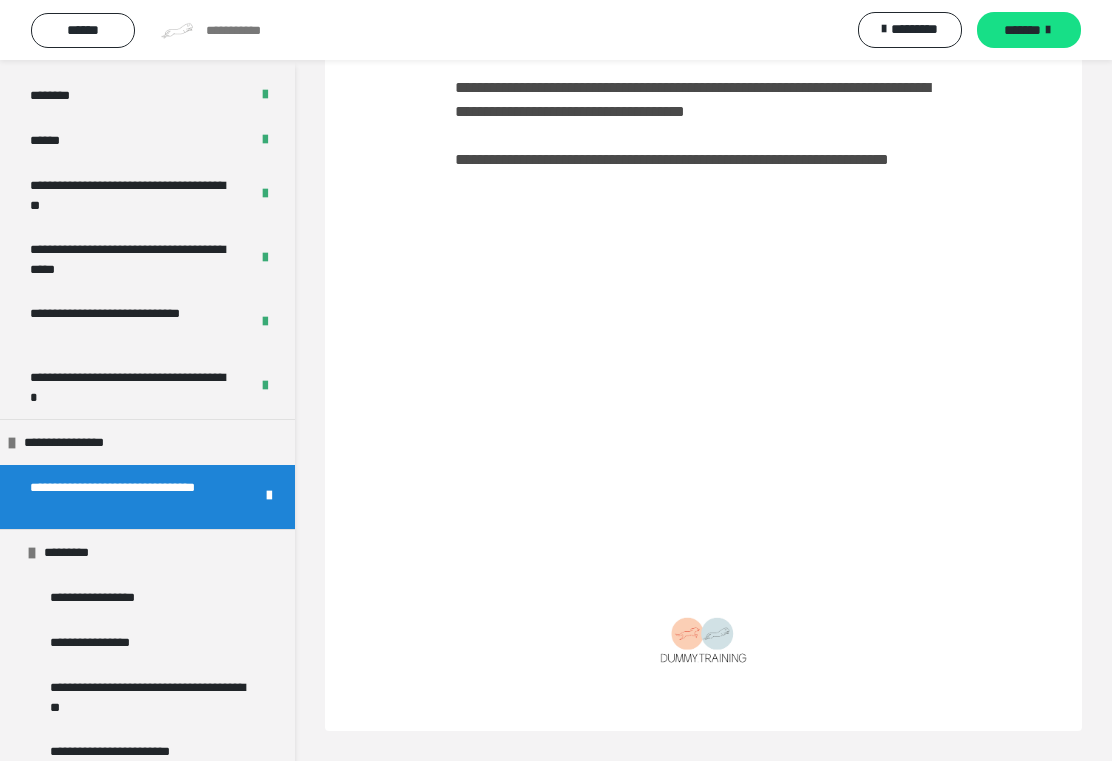 scroll, scrollTop: 8700, scrollLeft: 0, axis: vertical 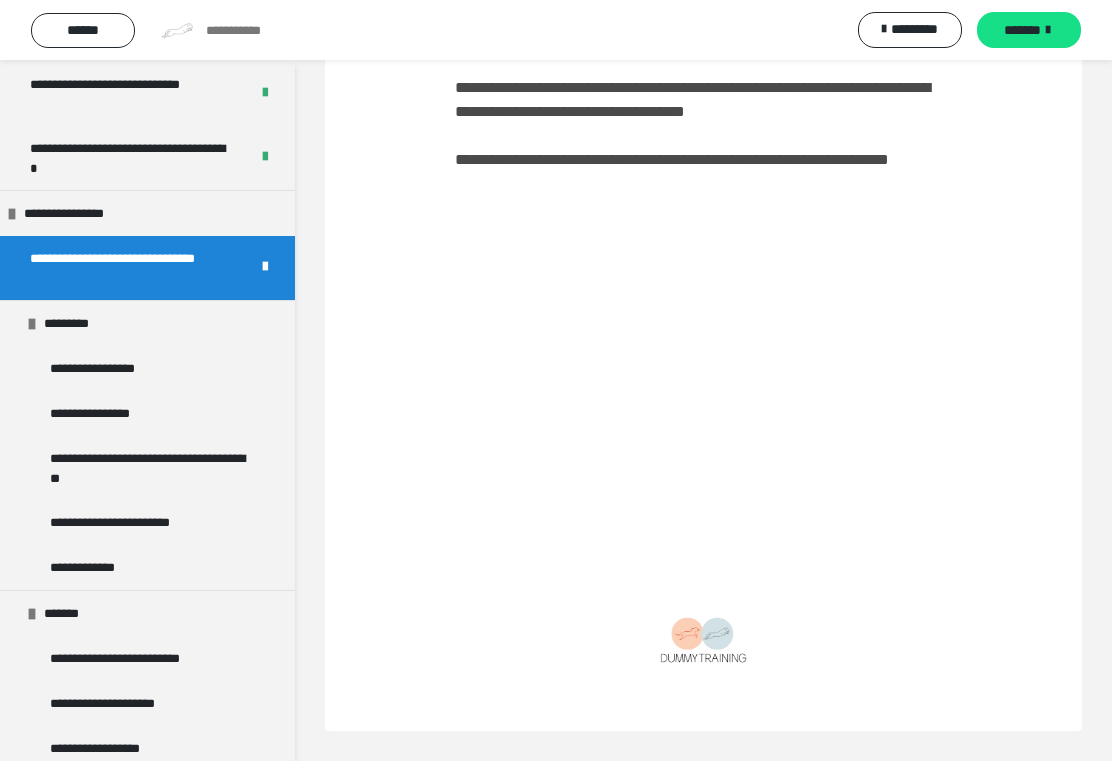click on "**********" at bounding box center (147, 368) 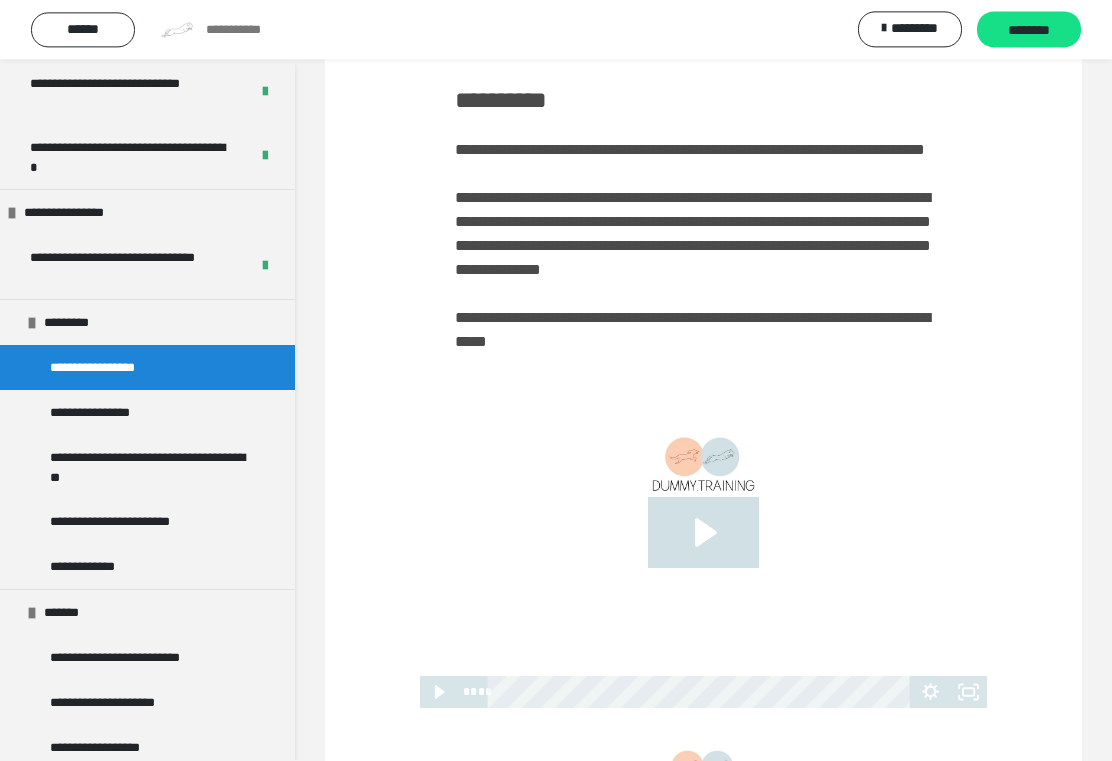 scroll, scrollTop: 107, scrollLeft: 0, axis: vertical 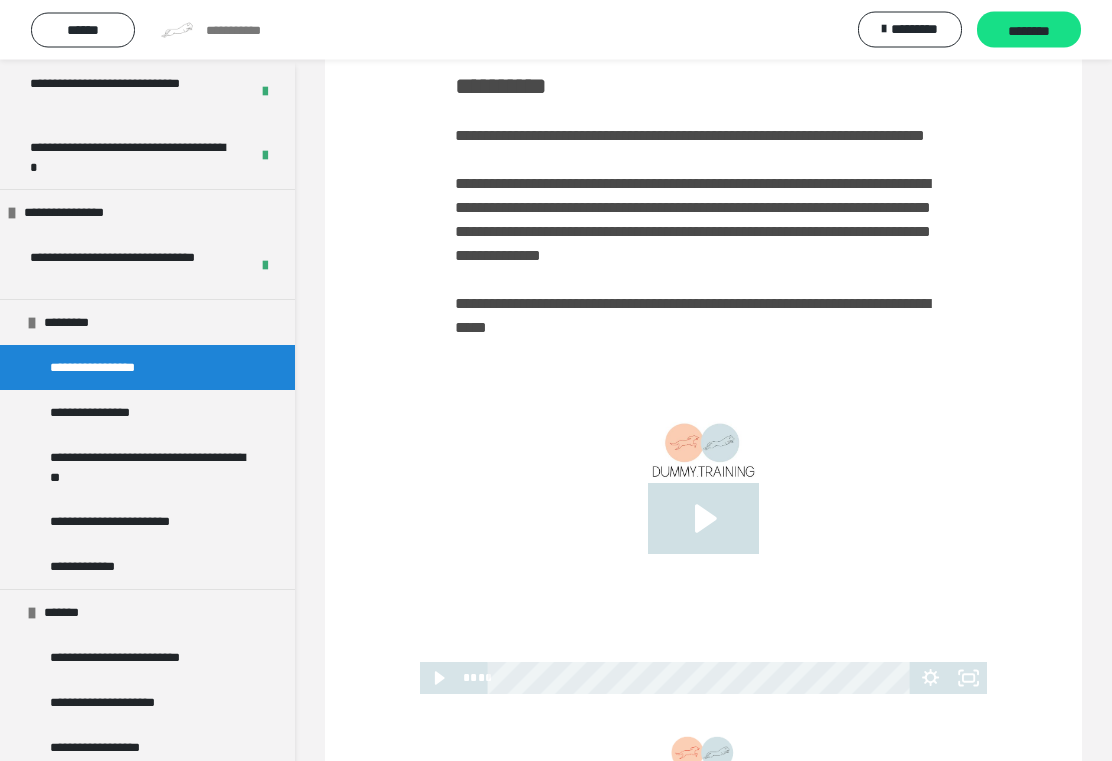 click 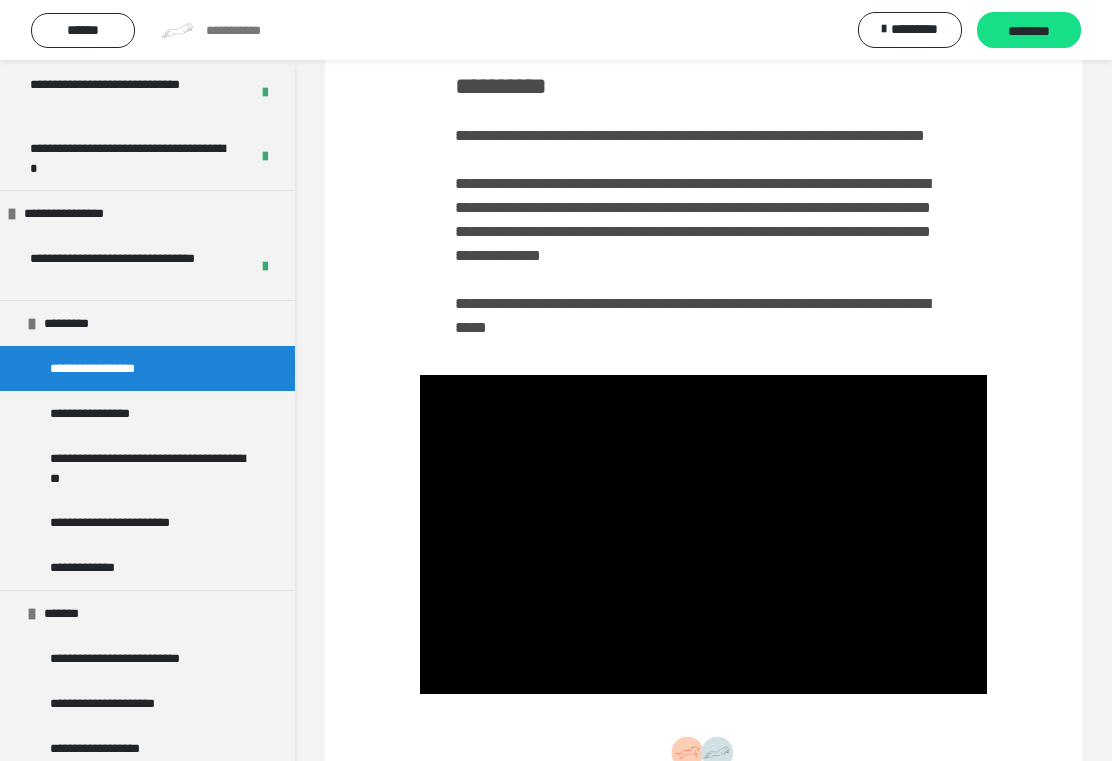 click on "********" at bounding box center [1029, 30] 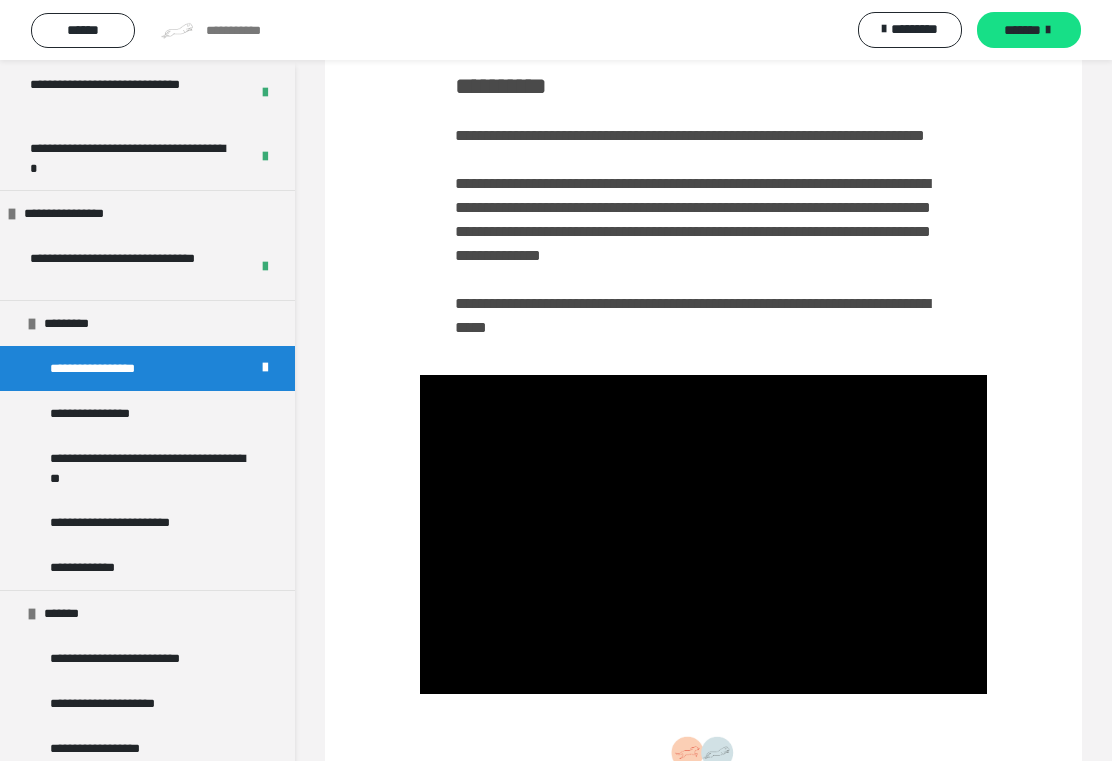 click on "*******" at bounding box center (1022, 30) 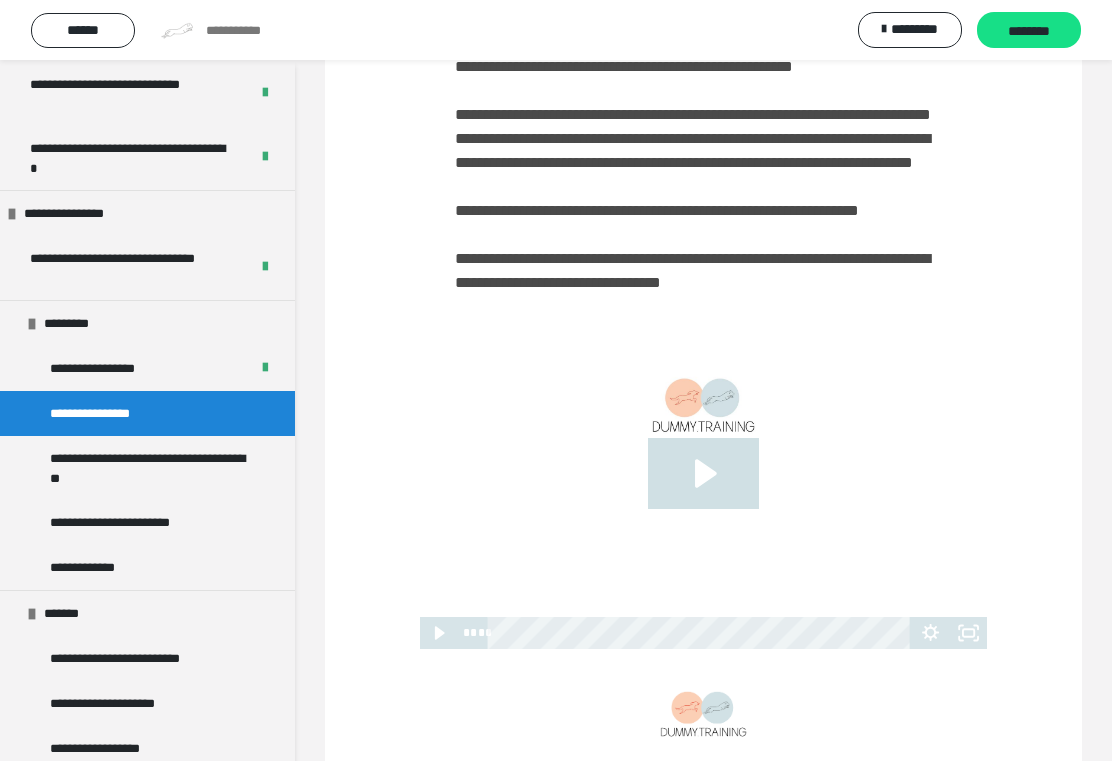 scroll, scrollTop: 338, scrollLeft: 0, axis: vertical 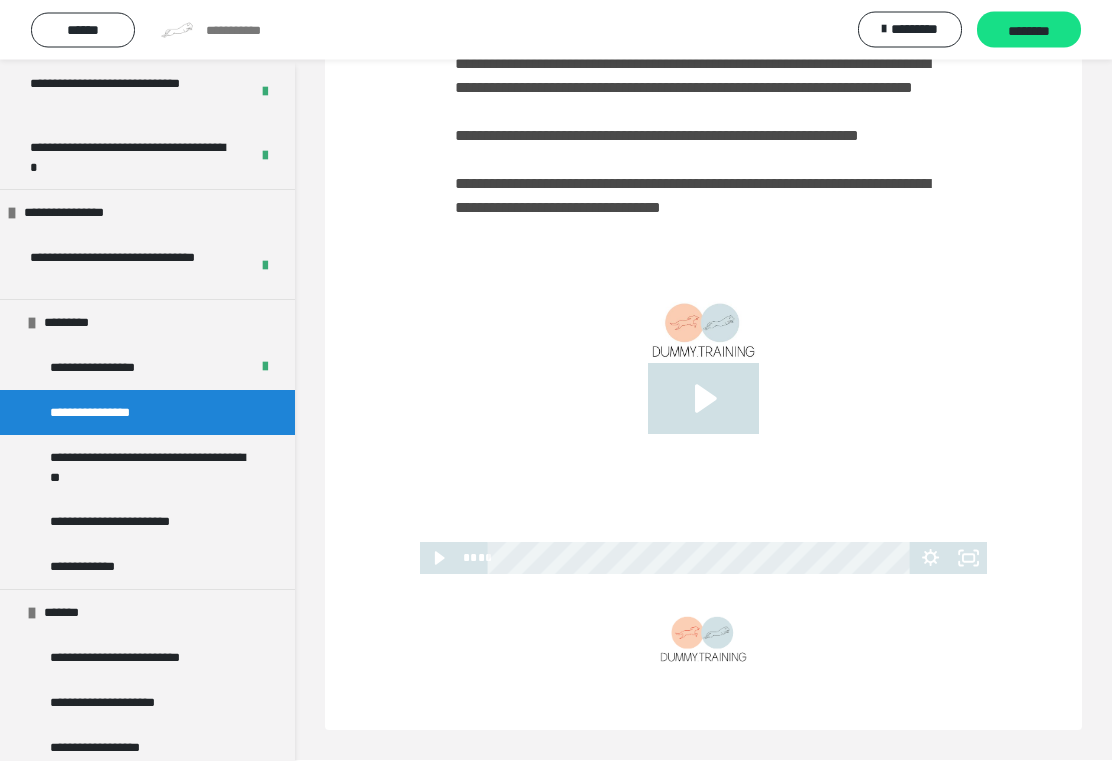 click 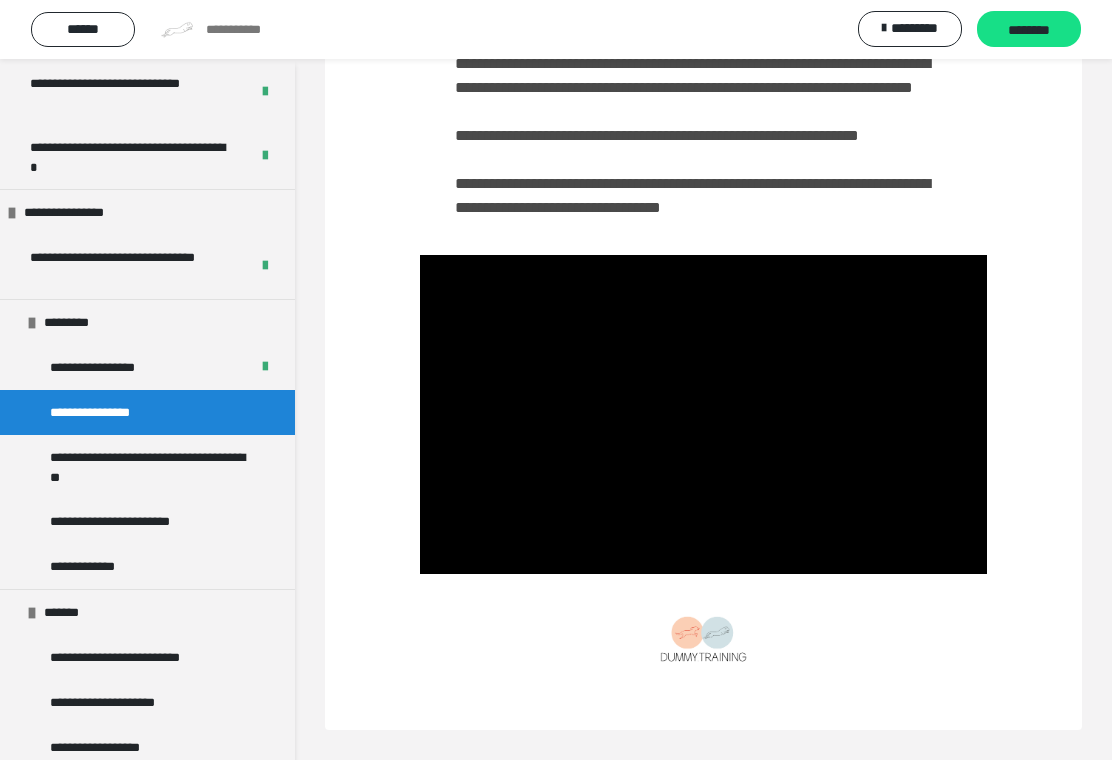 click 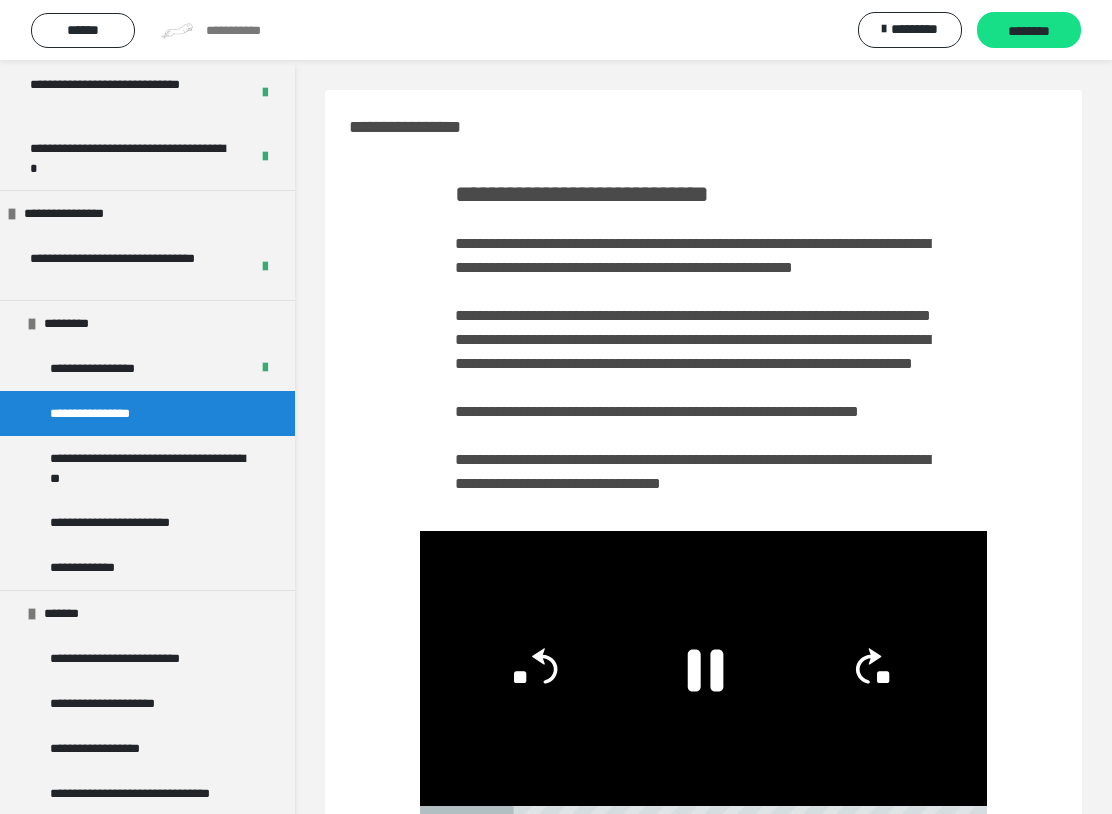 scroll, scrollTop: 318, scrollLeft: 0, axis: vertical 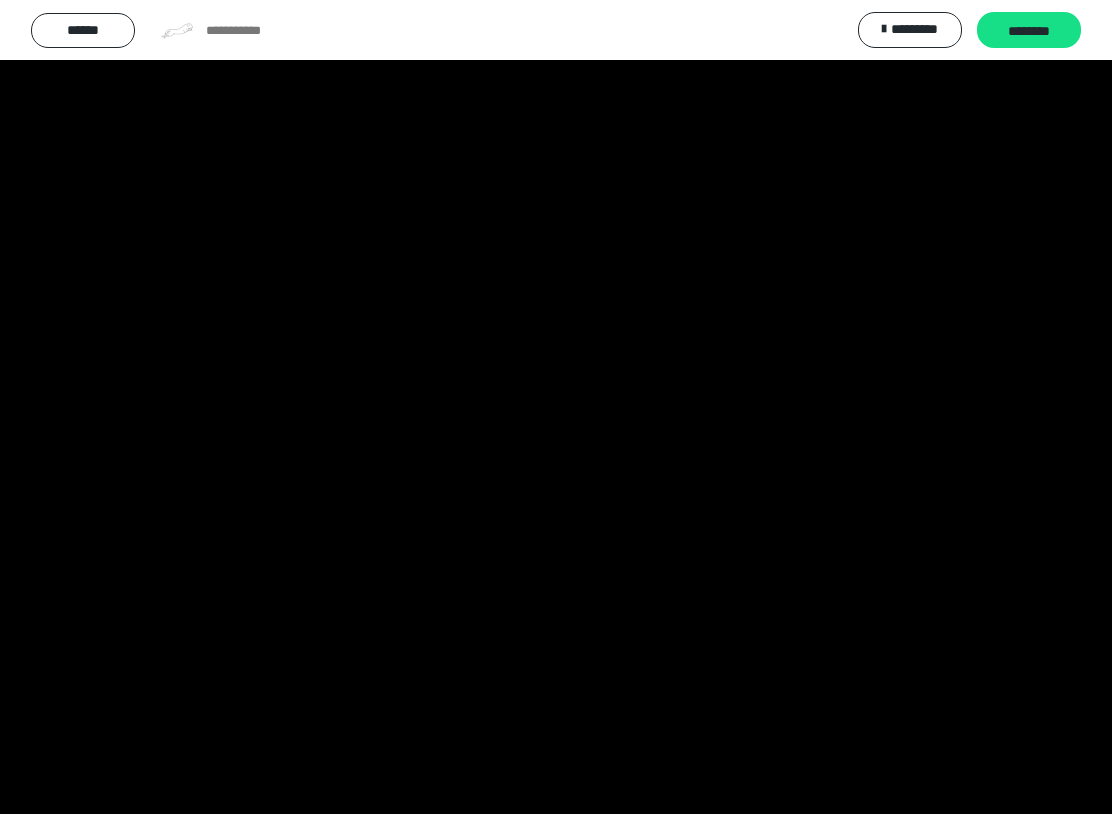 click at bounding box center [556, 407] 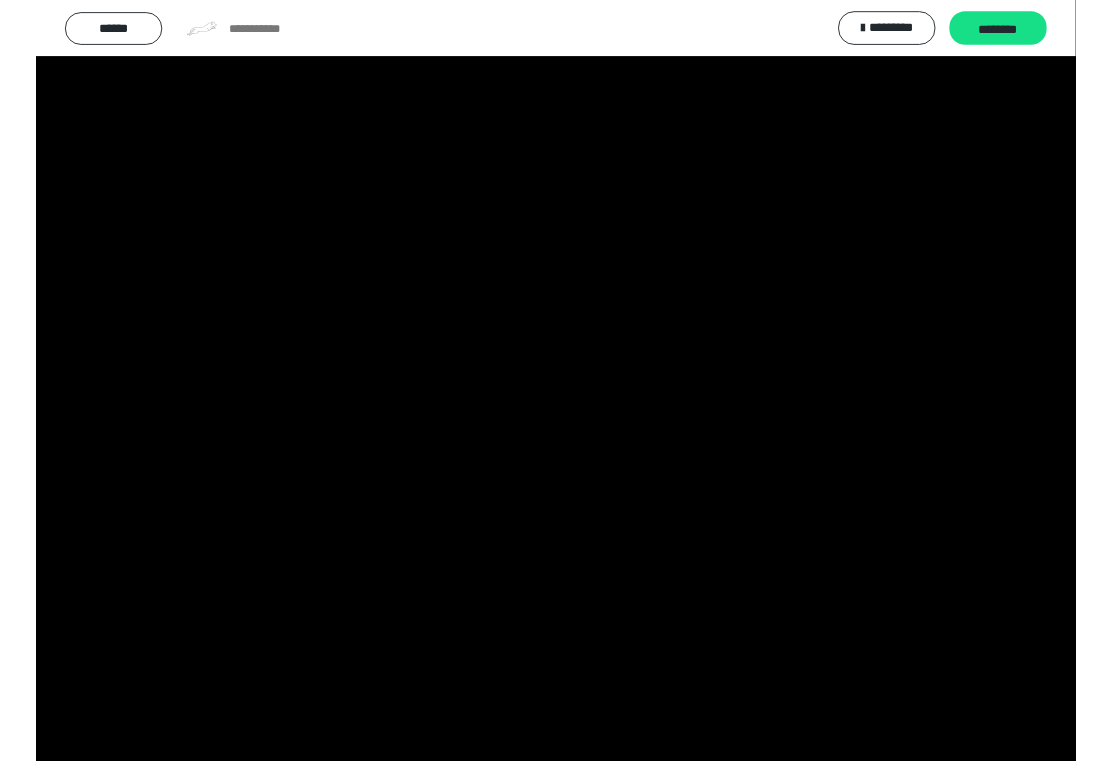 scroll, scrollTop: 339, scrollLeft: 0, axis: vertical 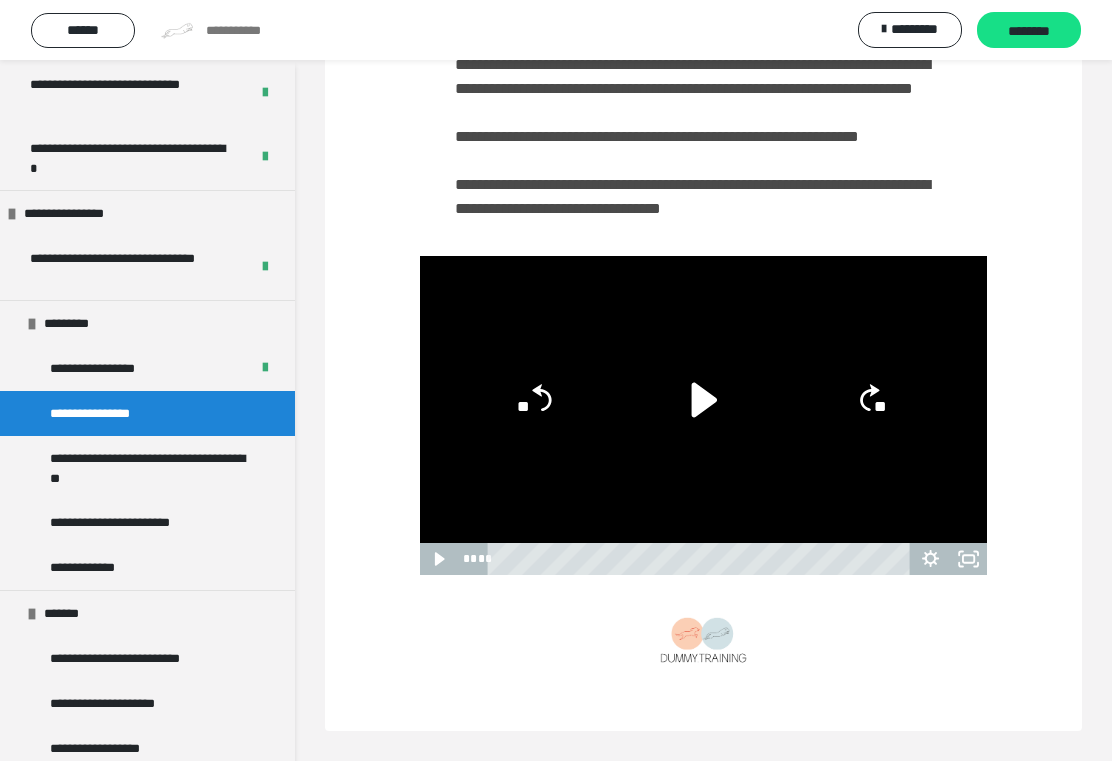 click on "********" at bounding box center [1029, 30] 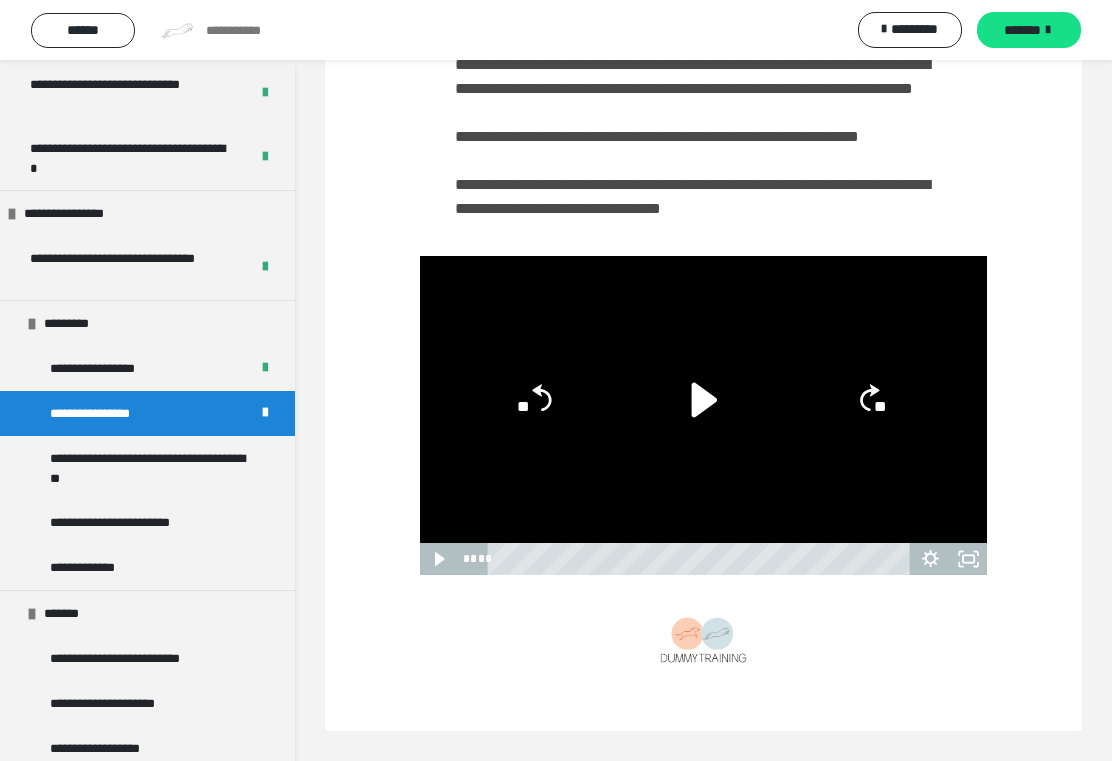 click on "*******" at bounding box center (1022, 30) 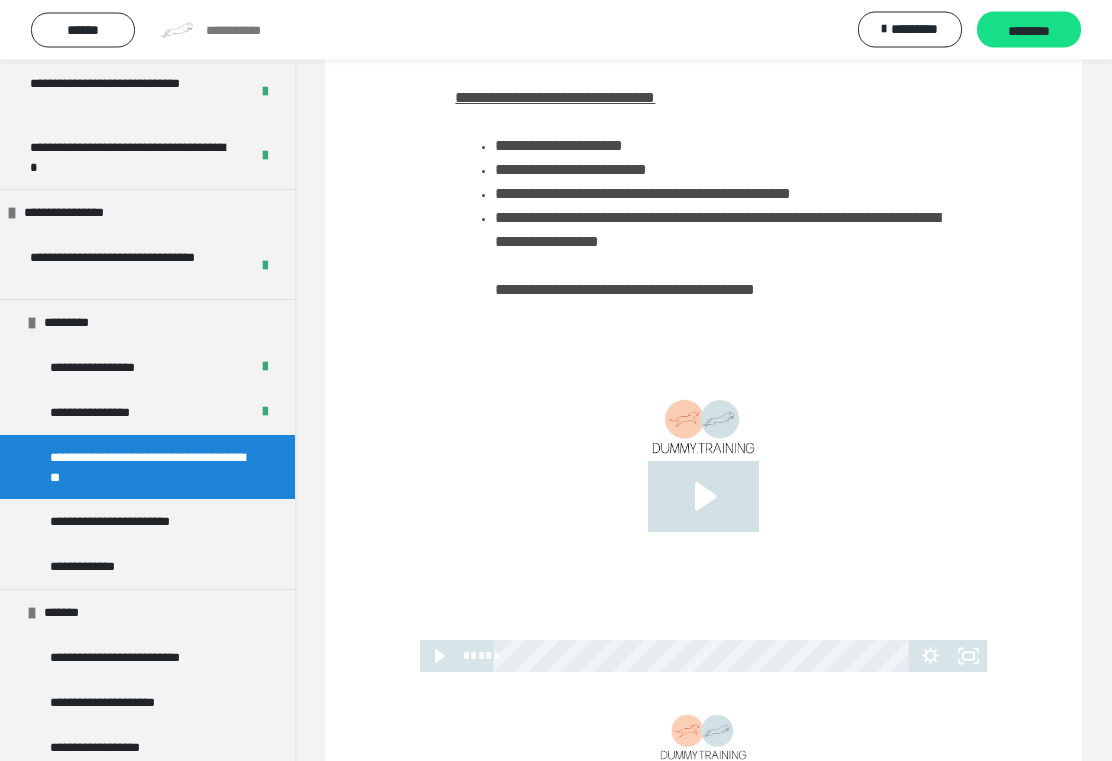 scroll, scrollTop: 214, scrollLeft: 0, axis: vertical 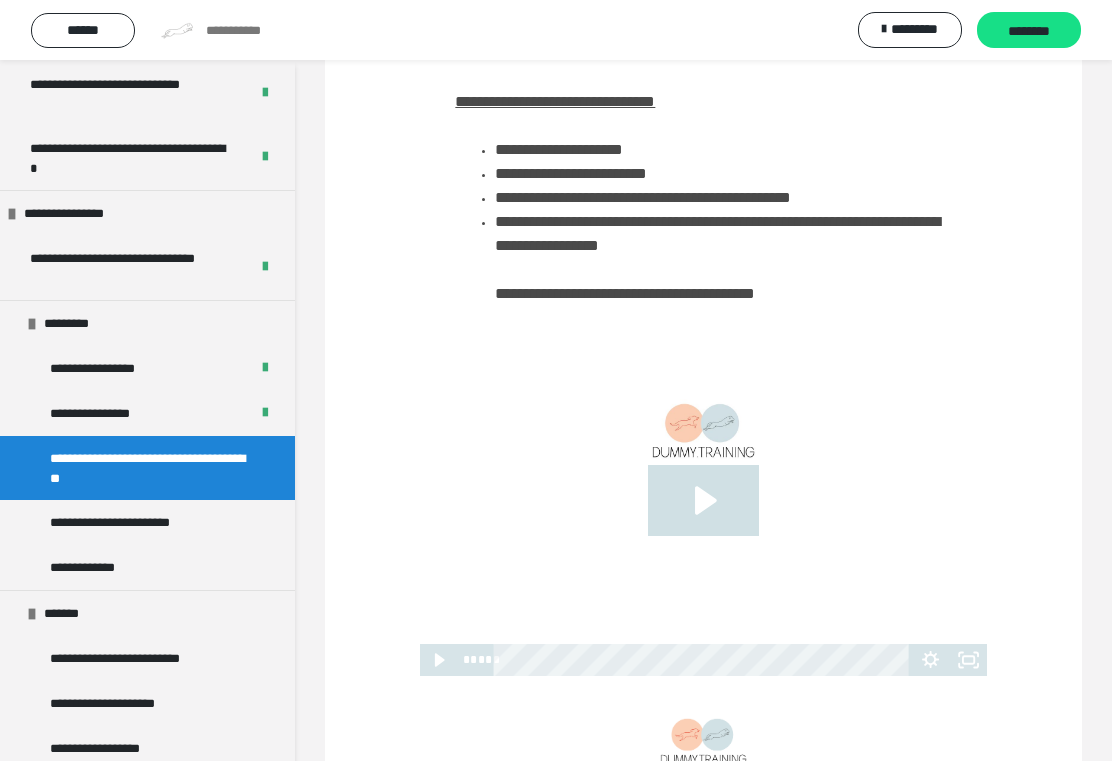 click 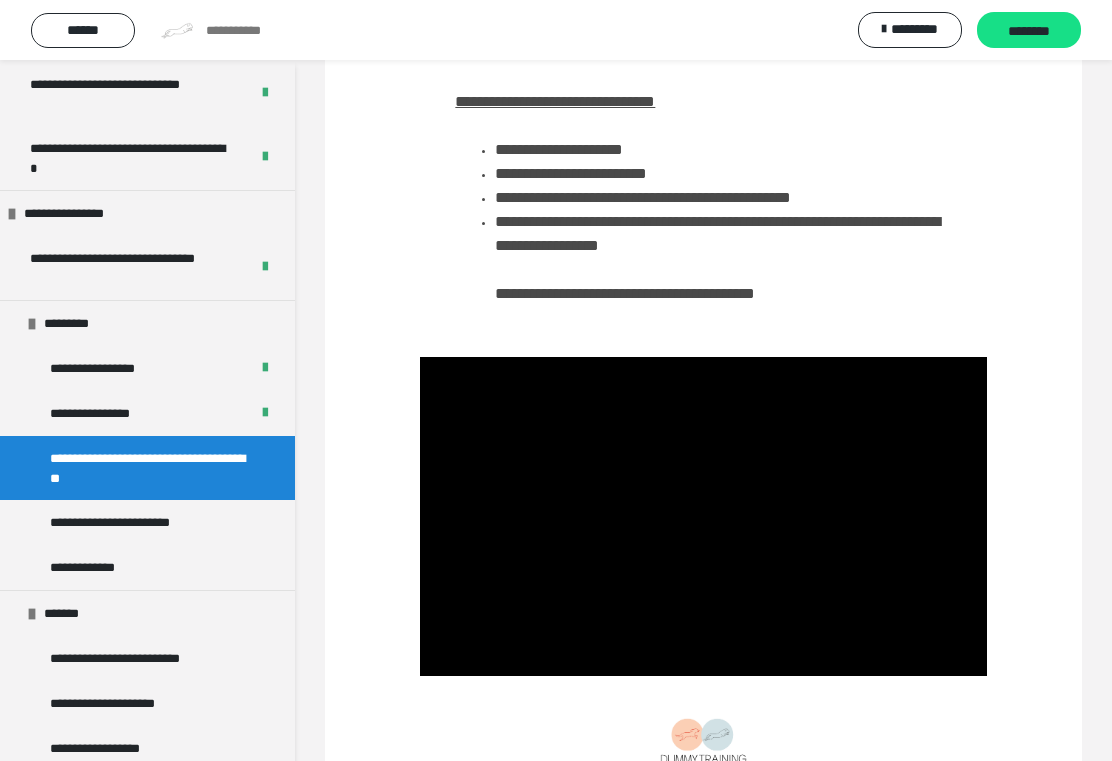 click at bounding box center (703, 516) 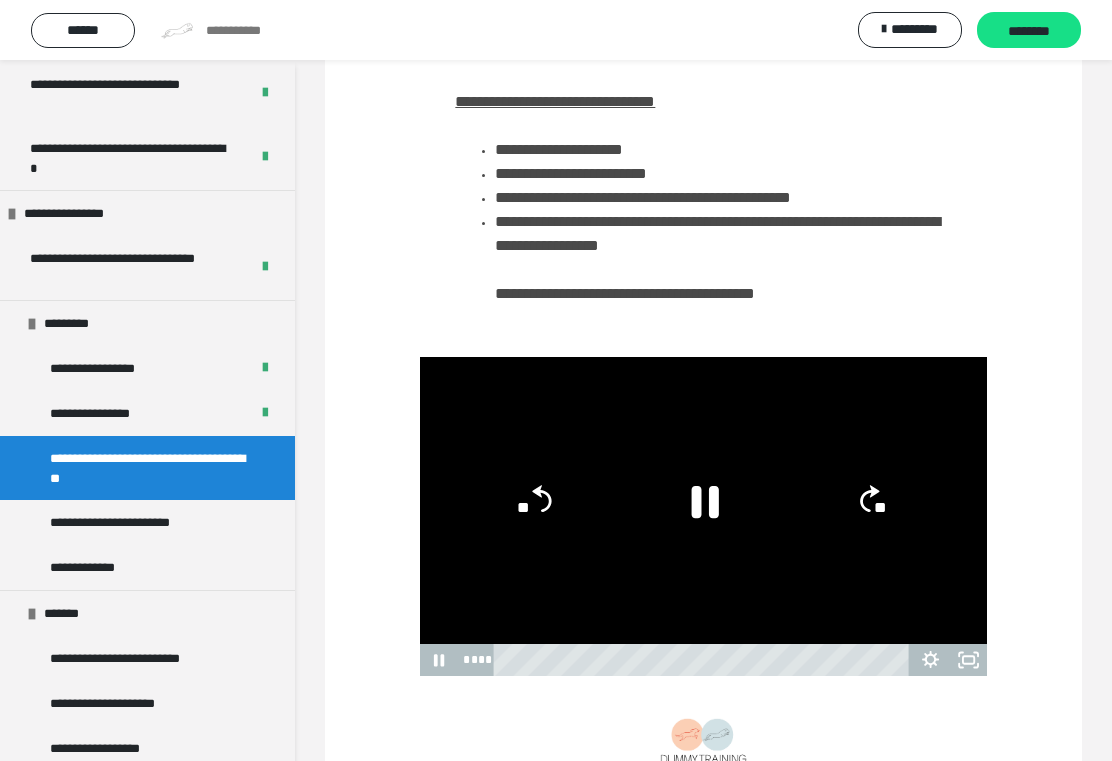 click 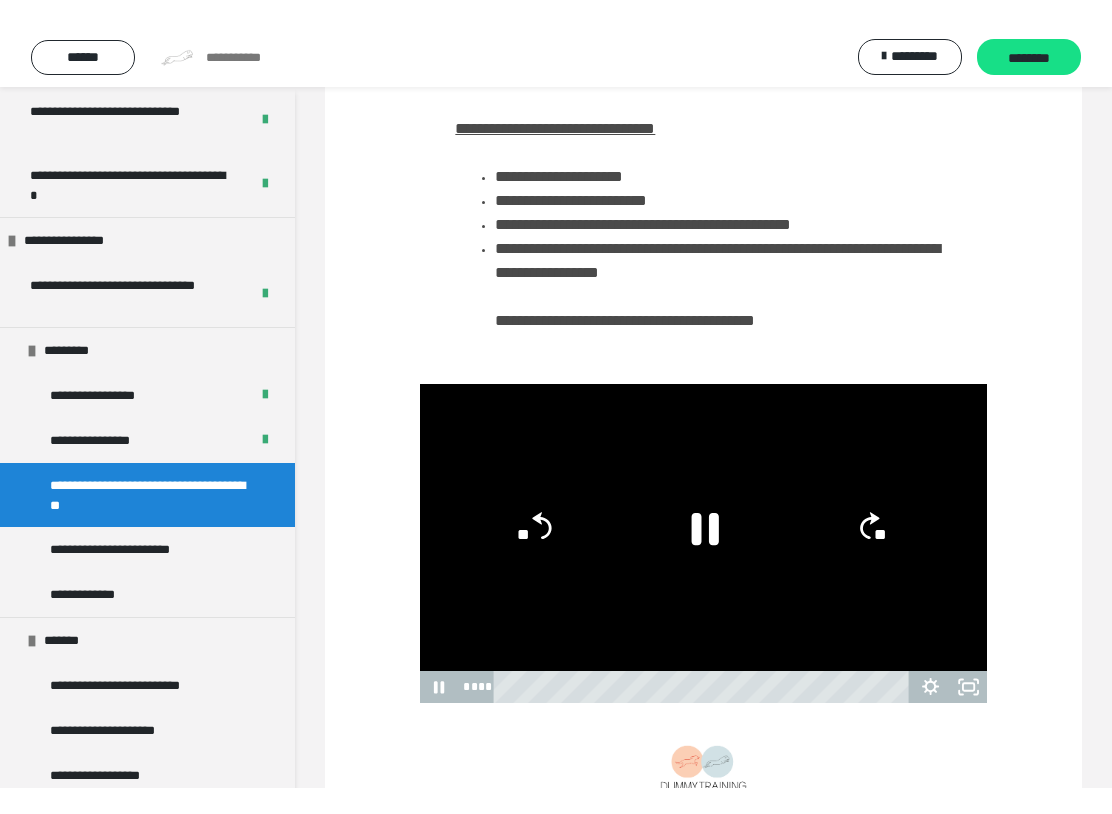 scroll, scrollTop: 0, scrollLeft: 0, axis: both 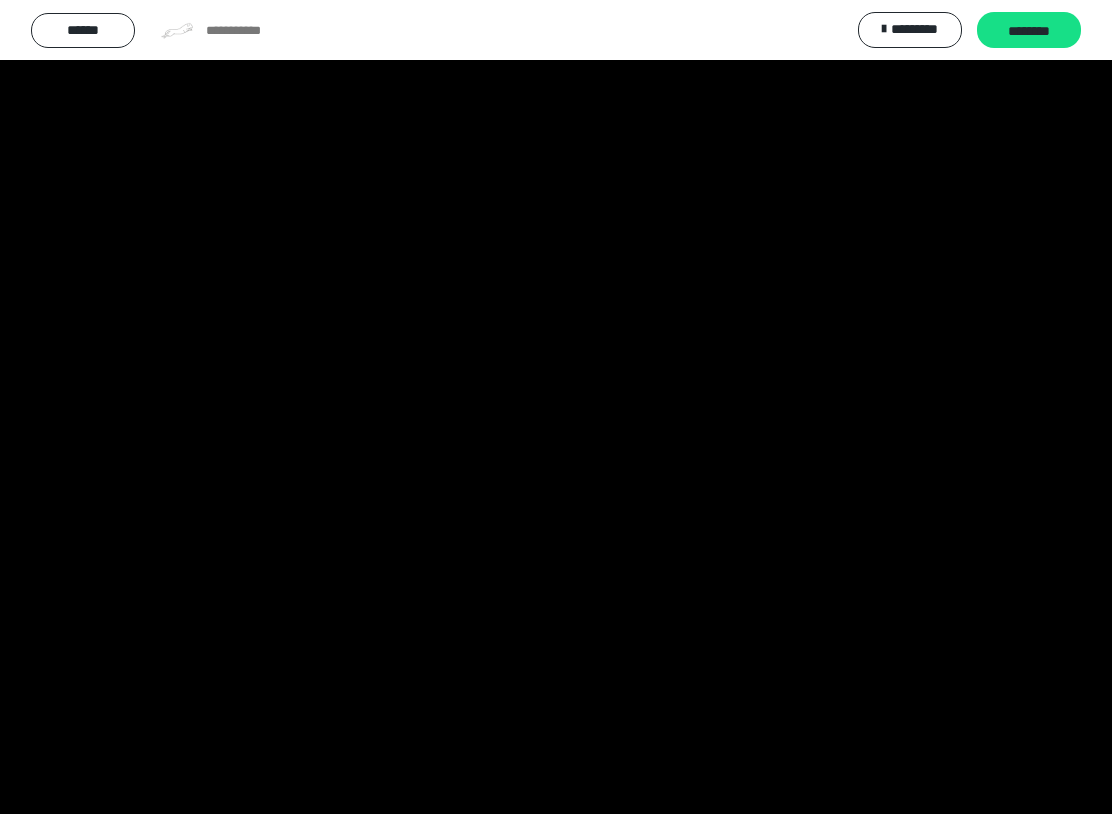 click at bounding box center [556, 407] 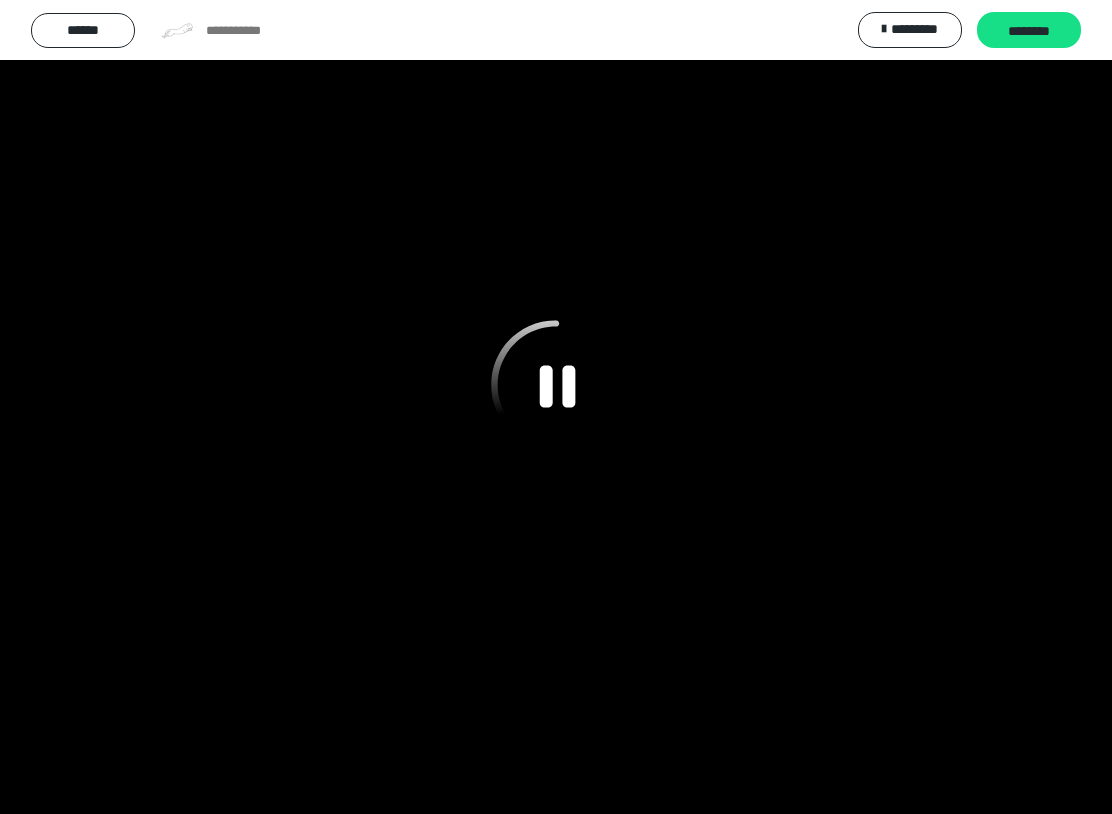 click at bounding box center [556, 407] 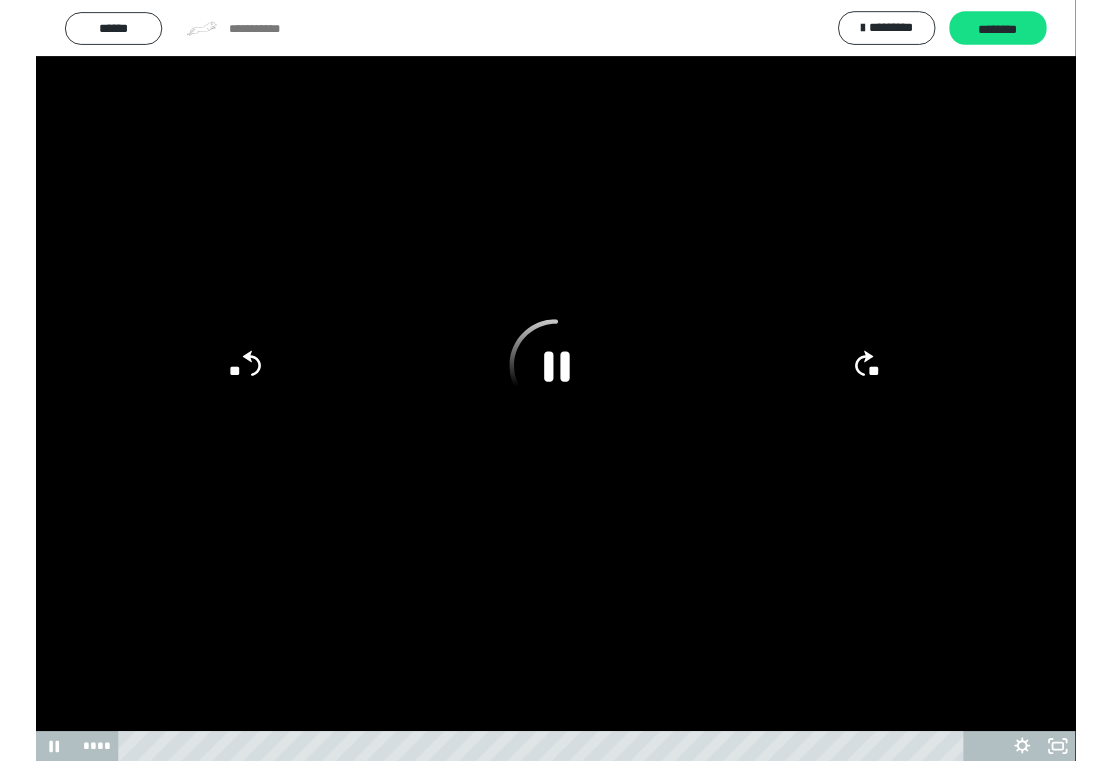 scroll, scrollTop: 214, scrollLeft: 0, axis: vertical 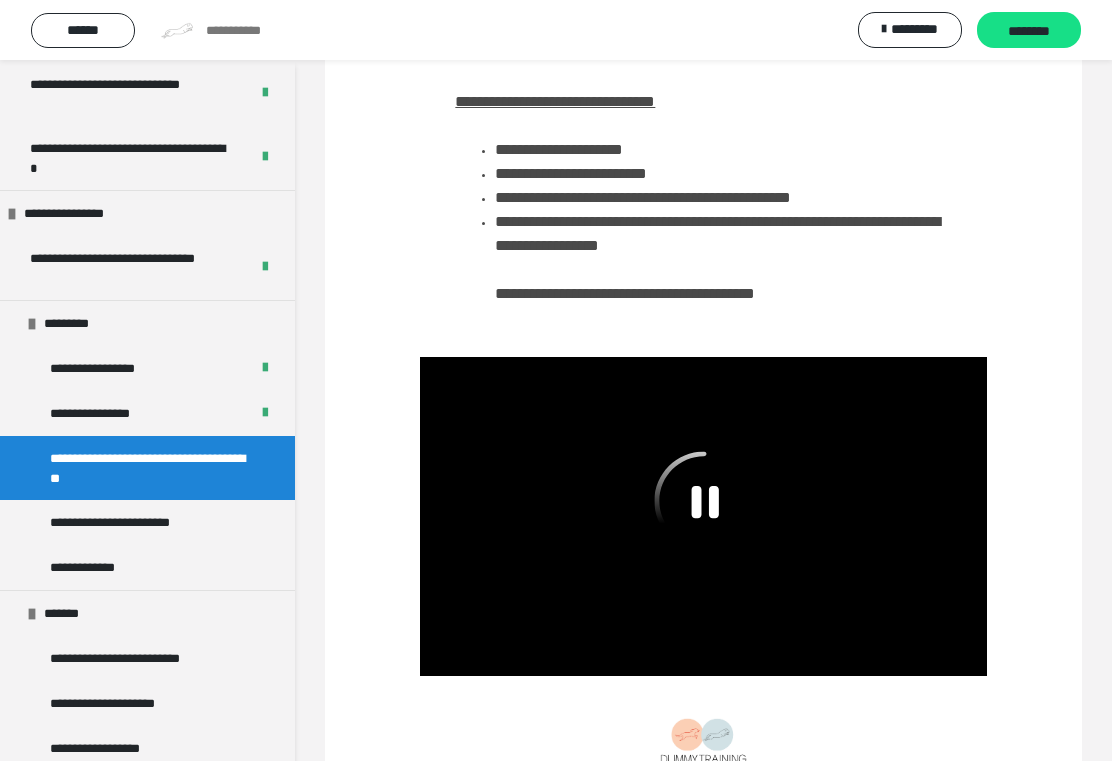 click on "********" at bounding box center (1029, 31) 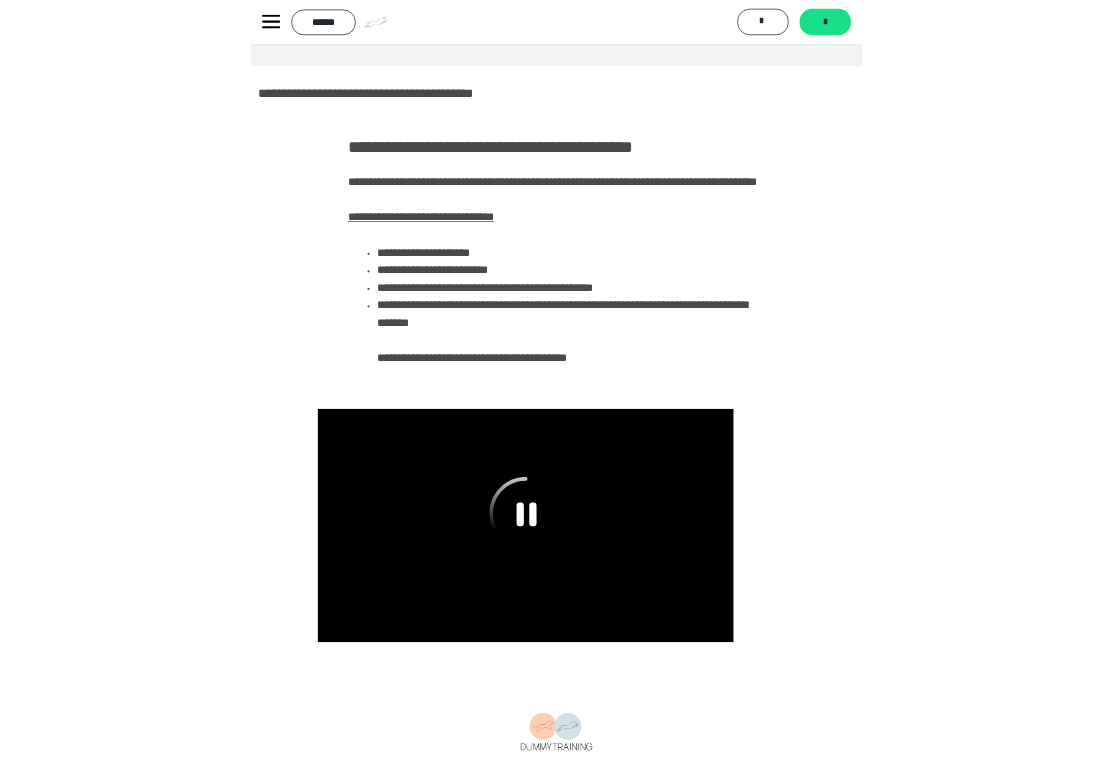 scroll, scrollTop: 214, scrollLeft: 0, axis: vertical 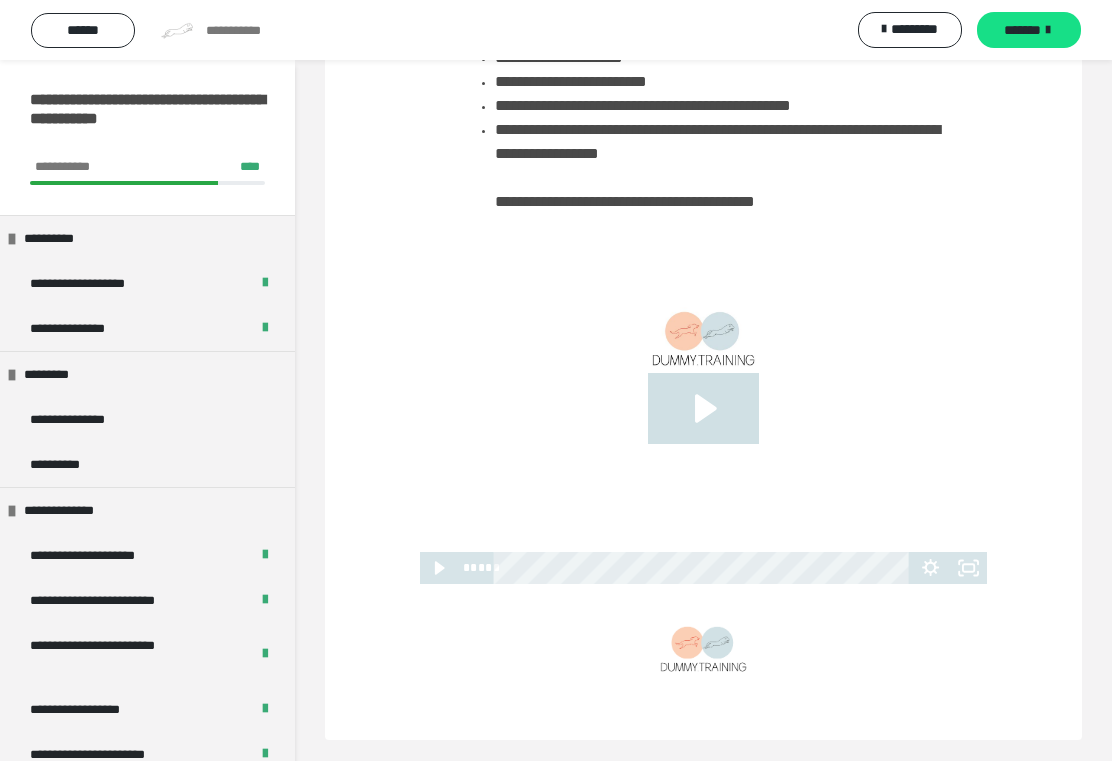 click 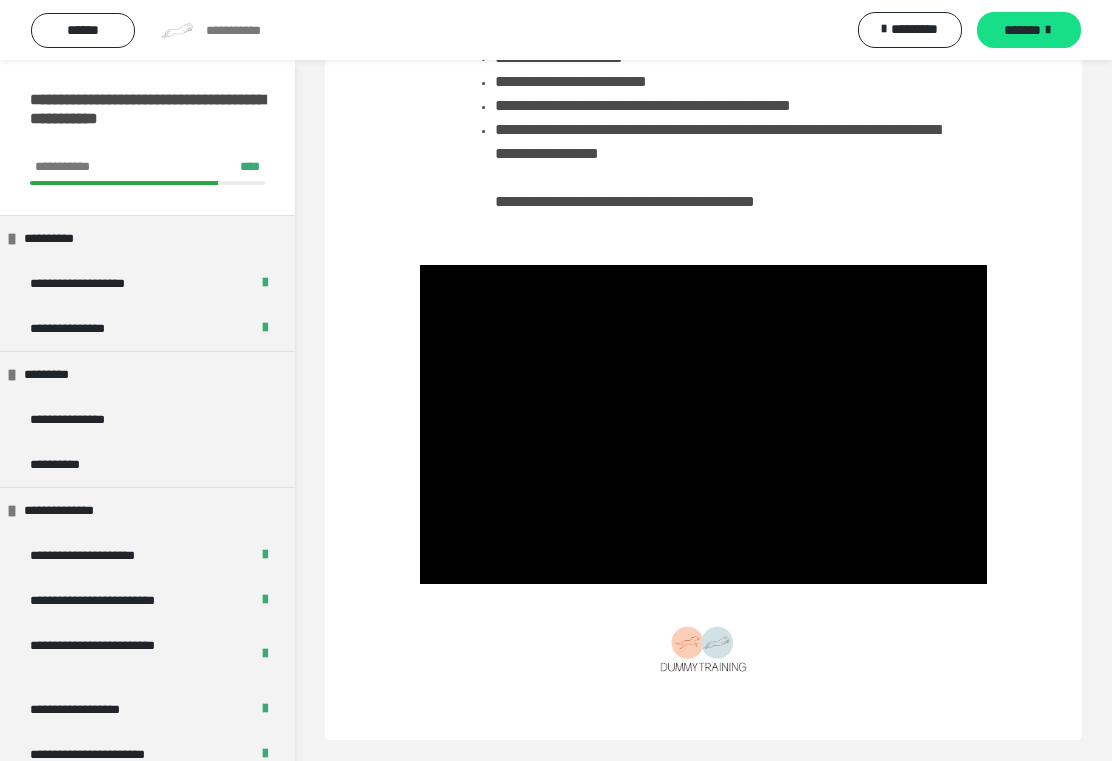 click at bounding box center (703, 424) 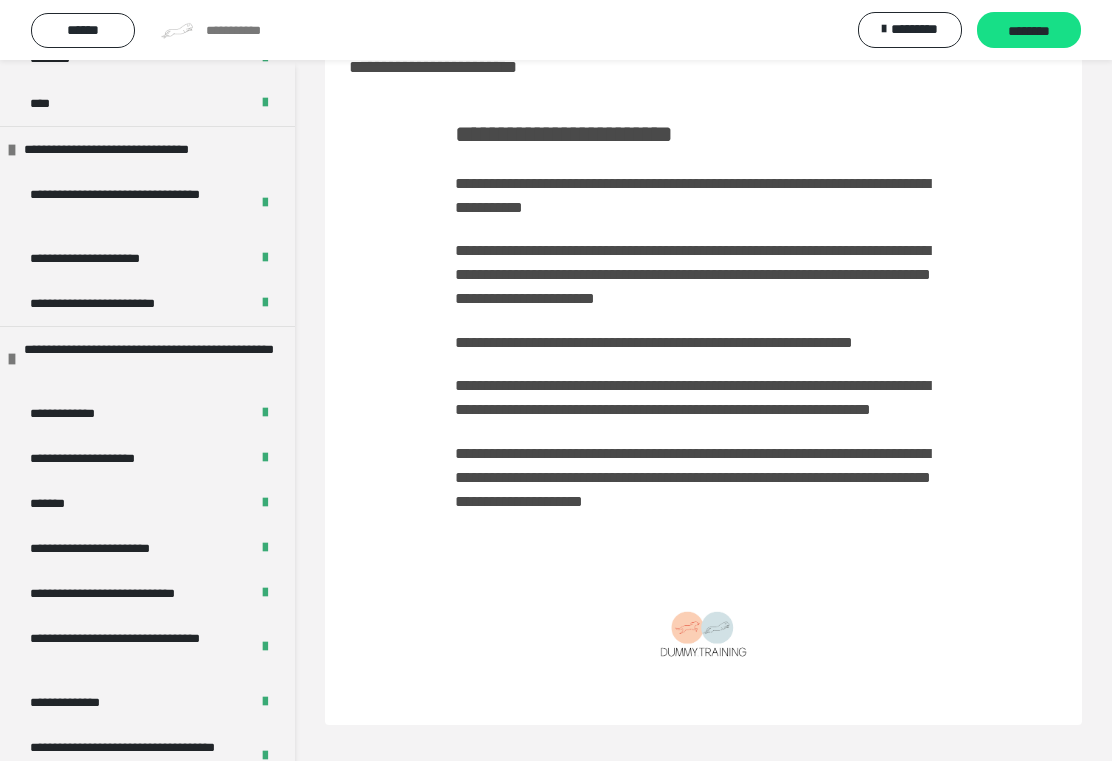 scroll, scrollTop: 1816, scrollLeft: 0, axis: vertical 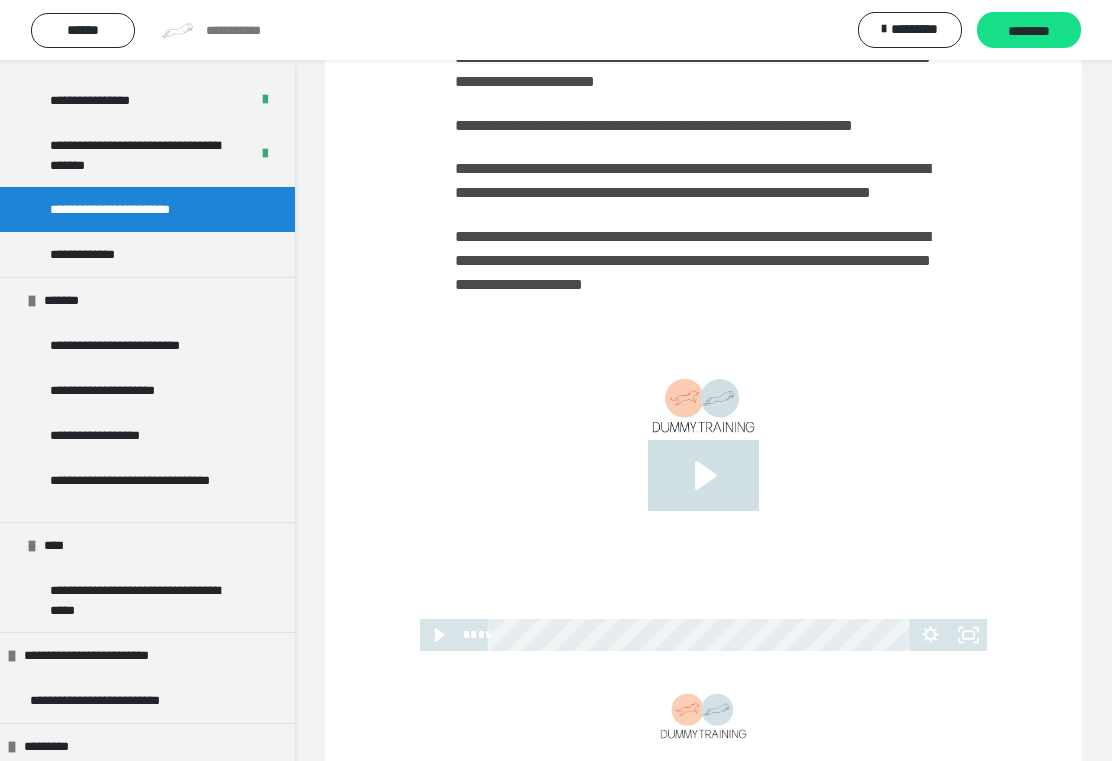click 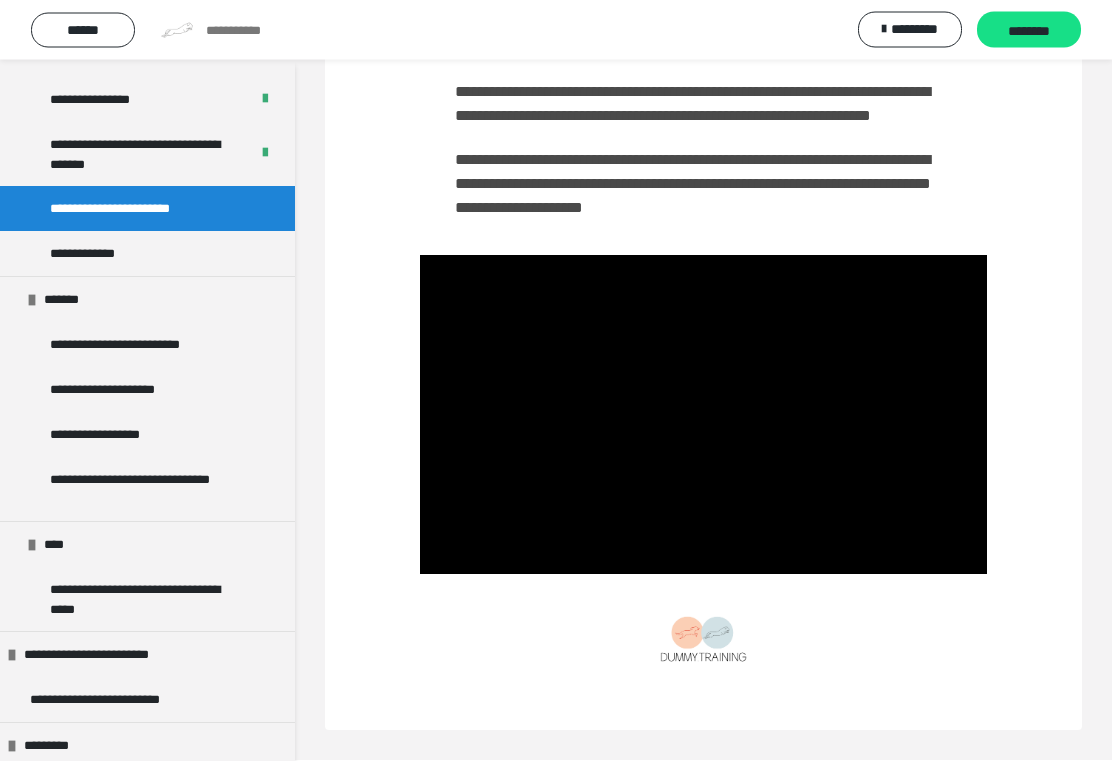 scroll, scrollTop: 414, scrollLeft: 0, axis: vertical 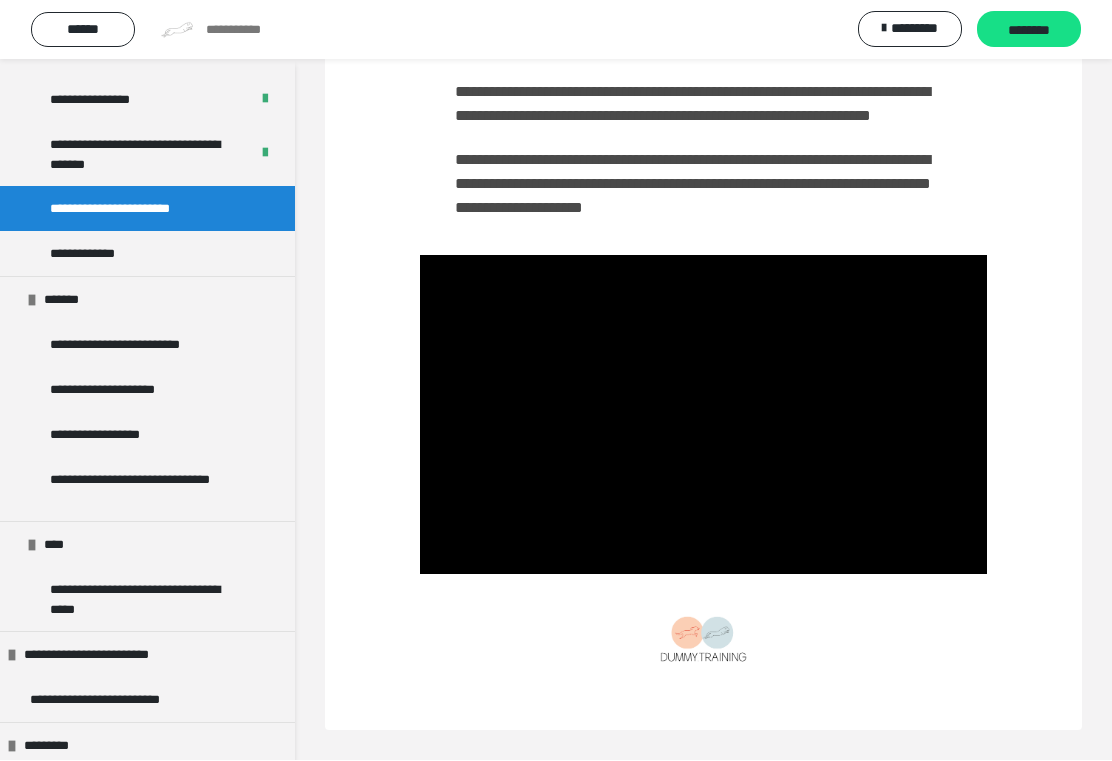 click 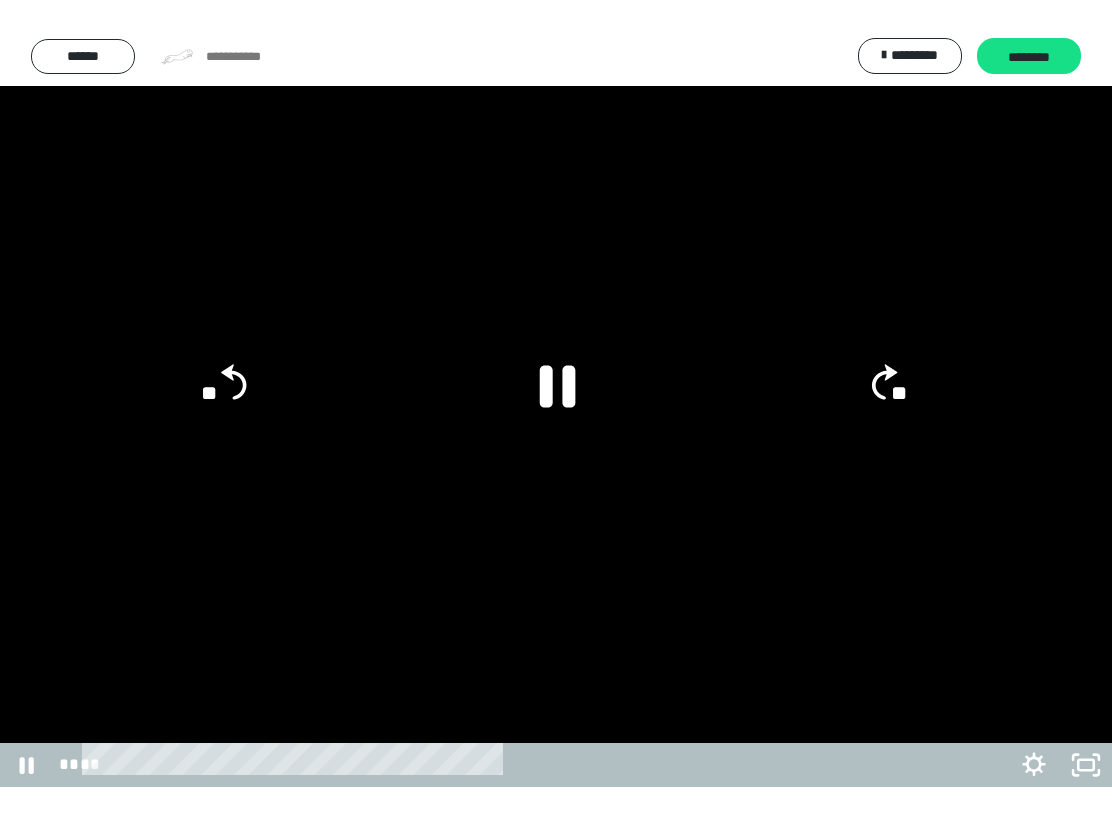 scroll, scrollTop: 394, scrollLeft: 0, axis: vertical 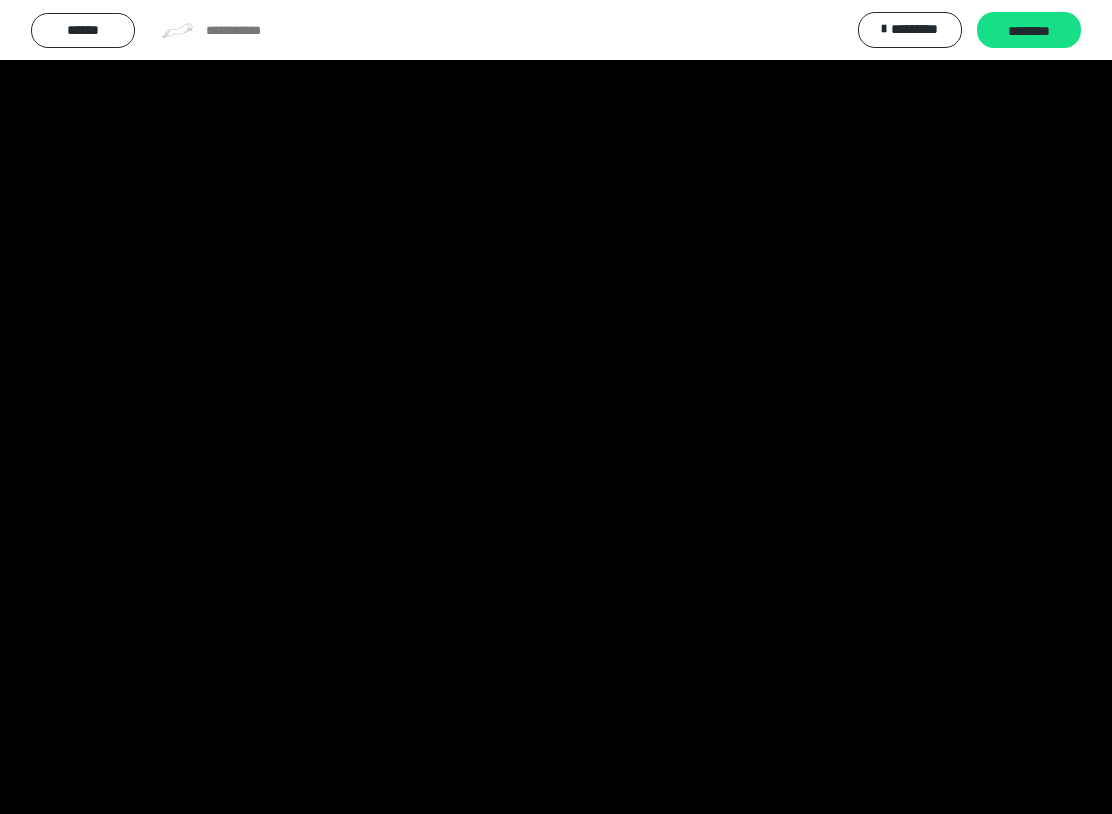 click at bounding box center [556, 407] 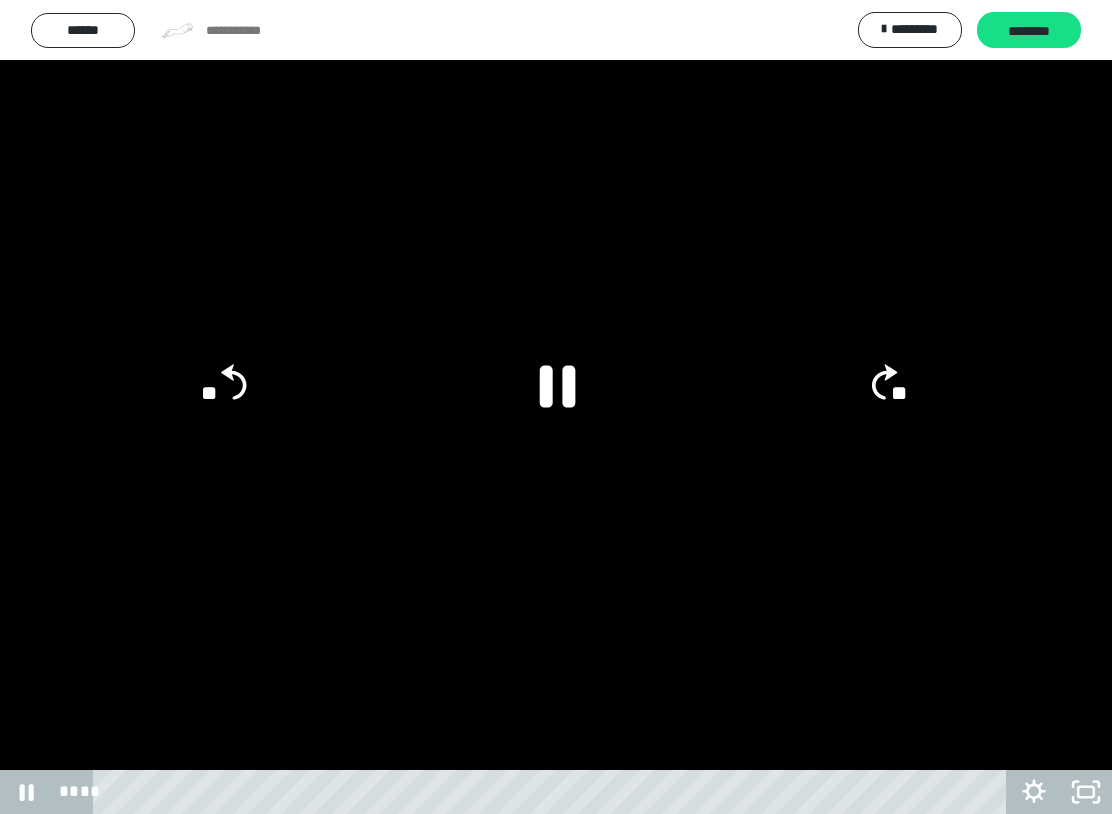 click on "**" 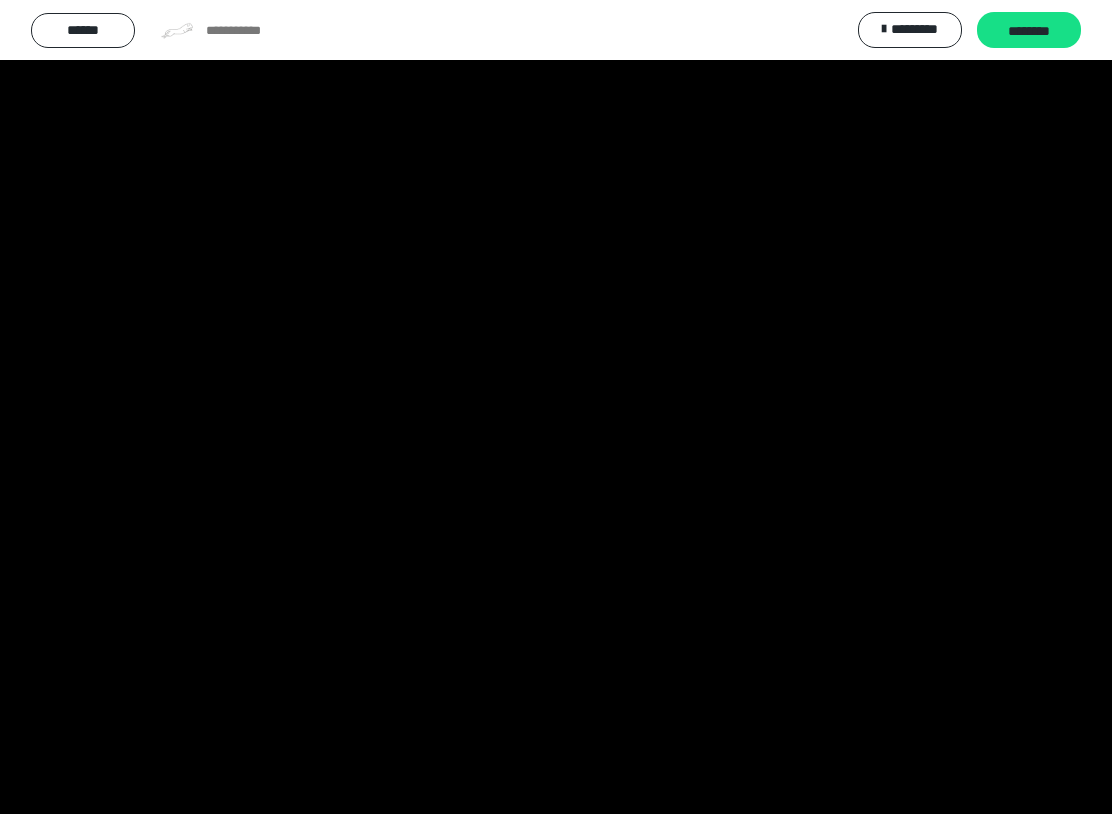 click at bounding box center (556, 407) 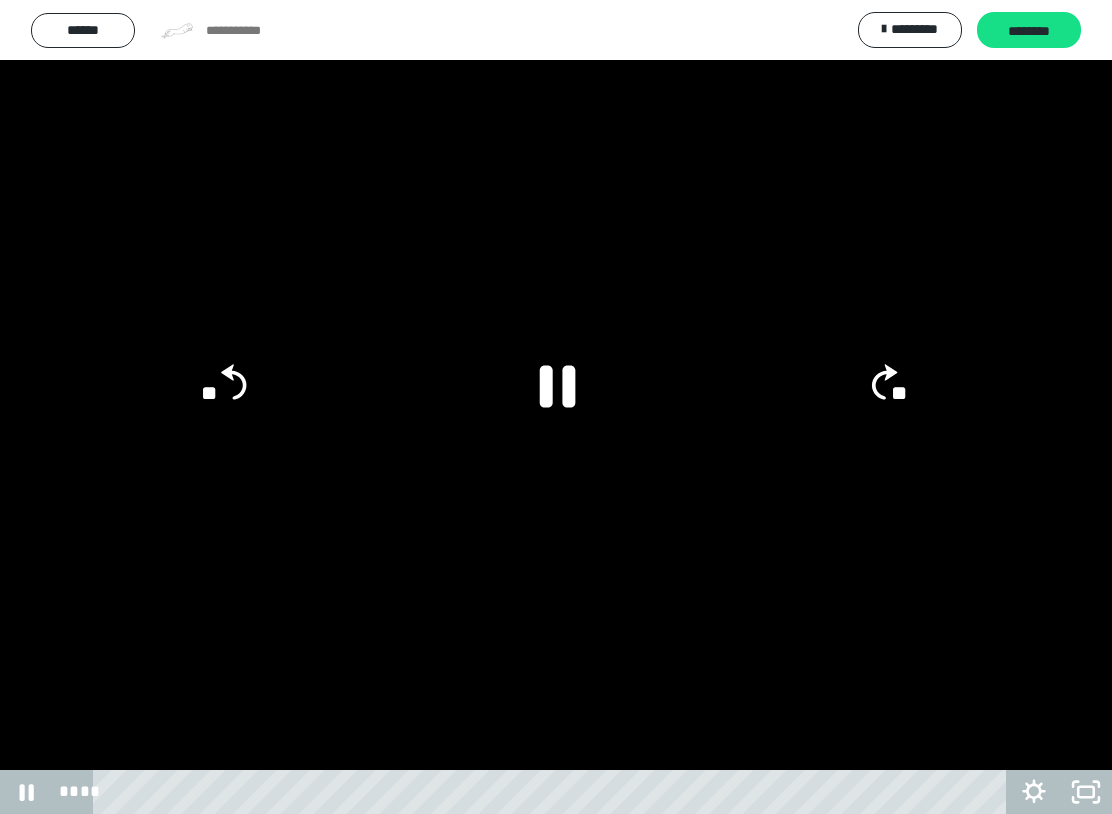 click on "**" 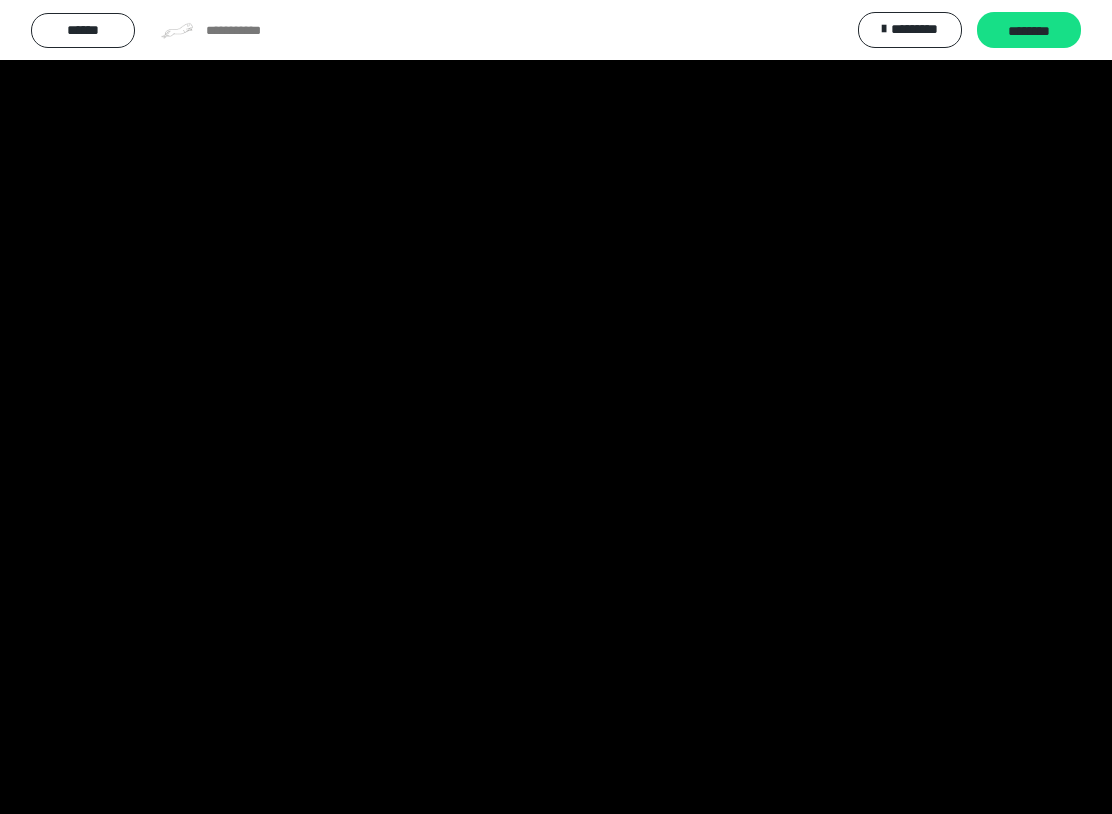click at bounding box center [556, 407] 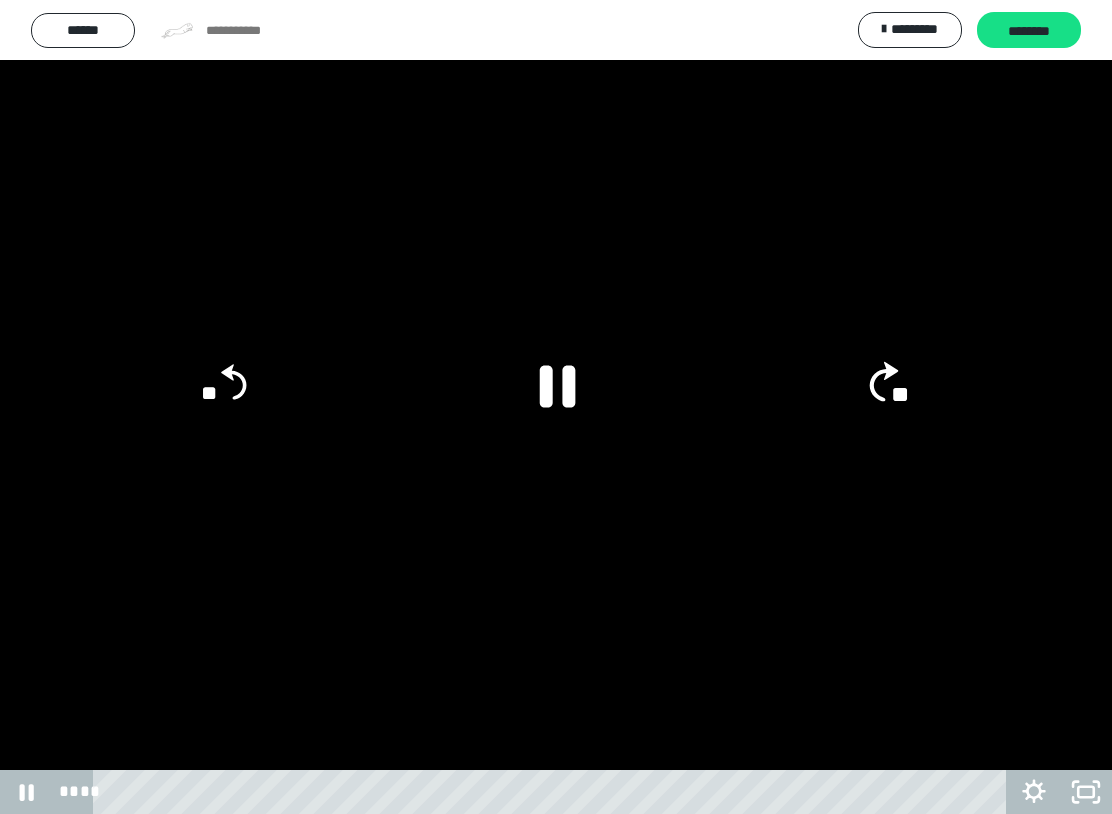 click on "**" 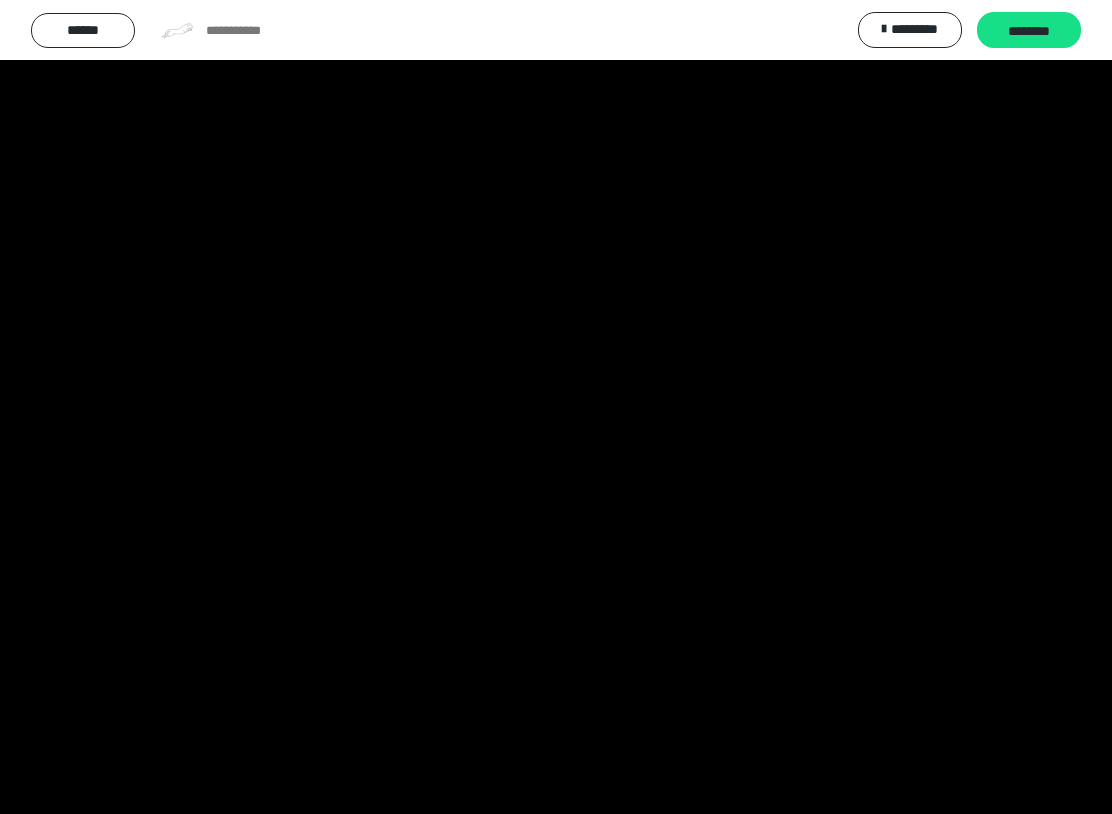 click at bounding box center (556, 407) 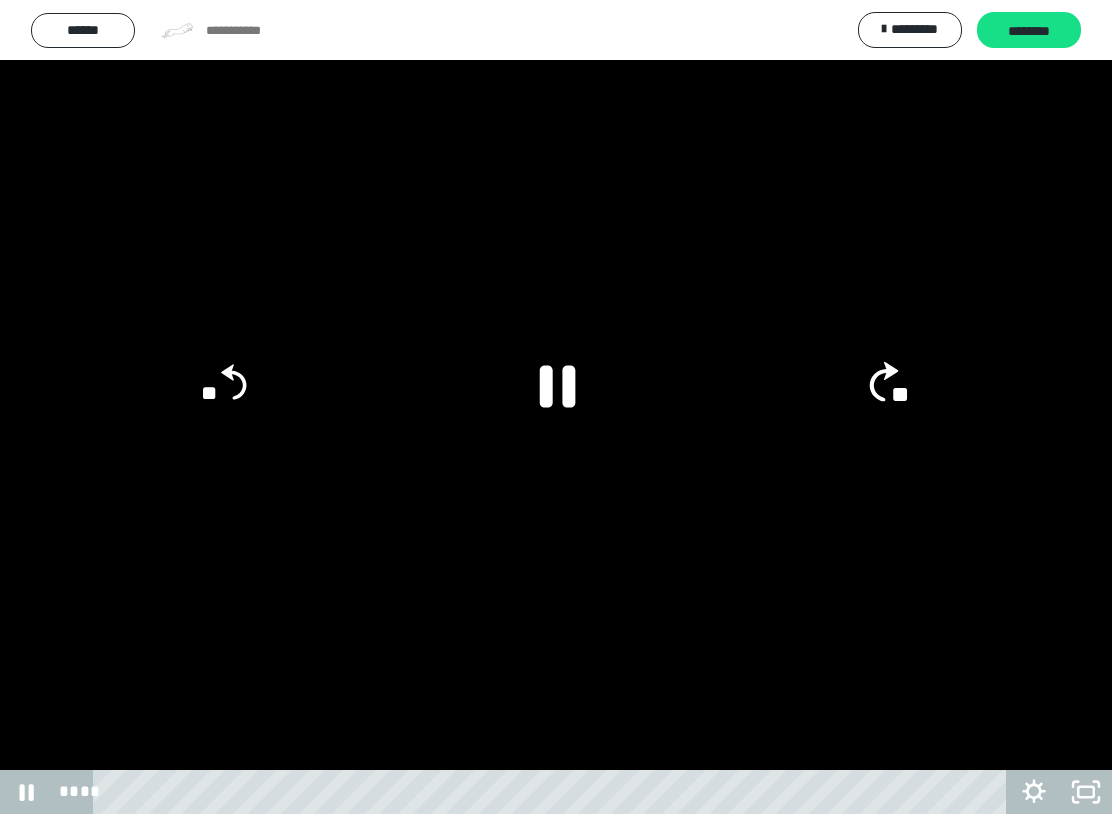 click on "**" 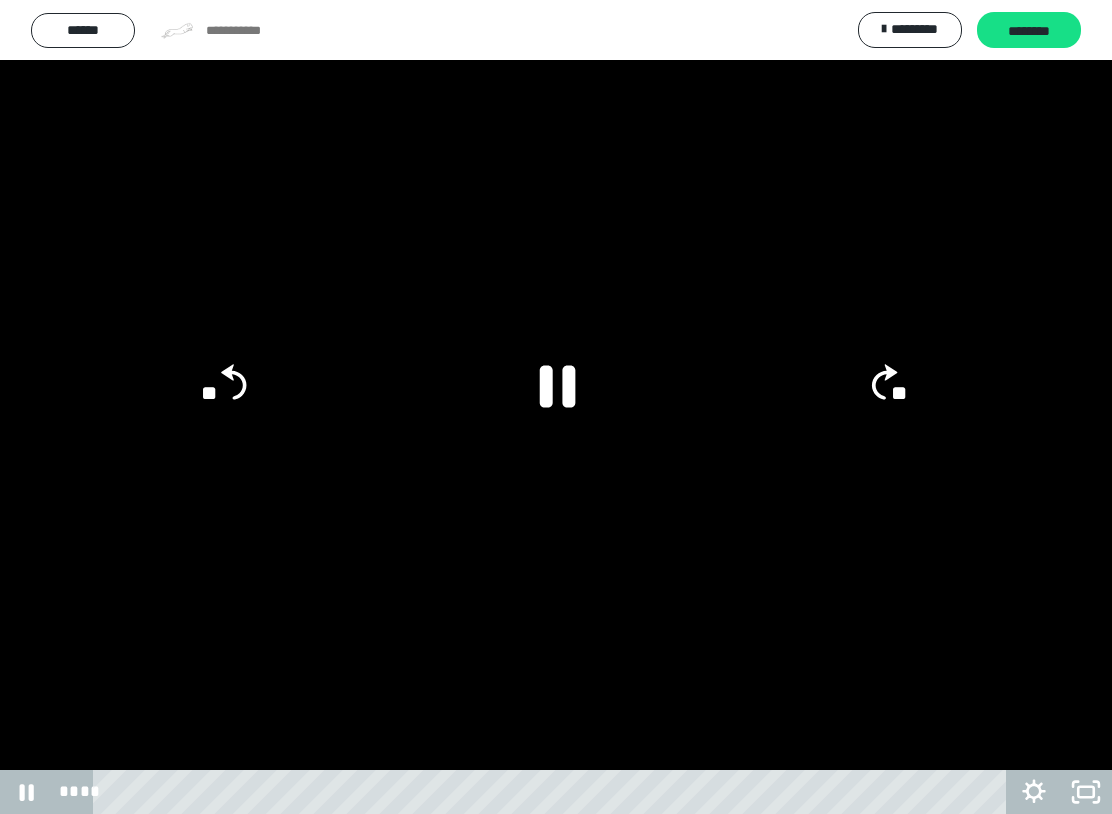 click on "**" 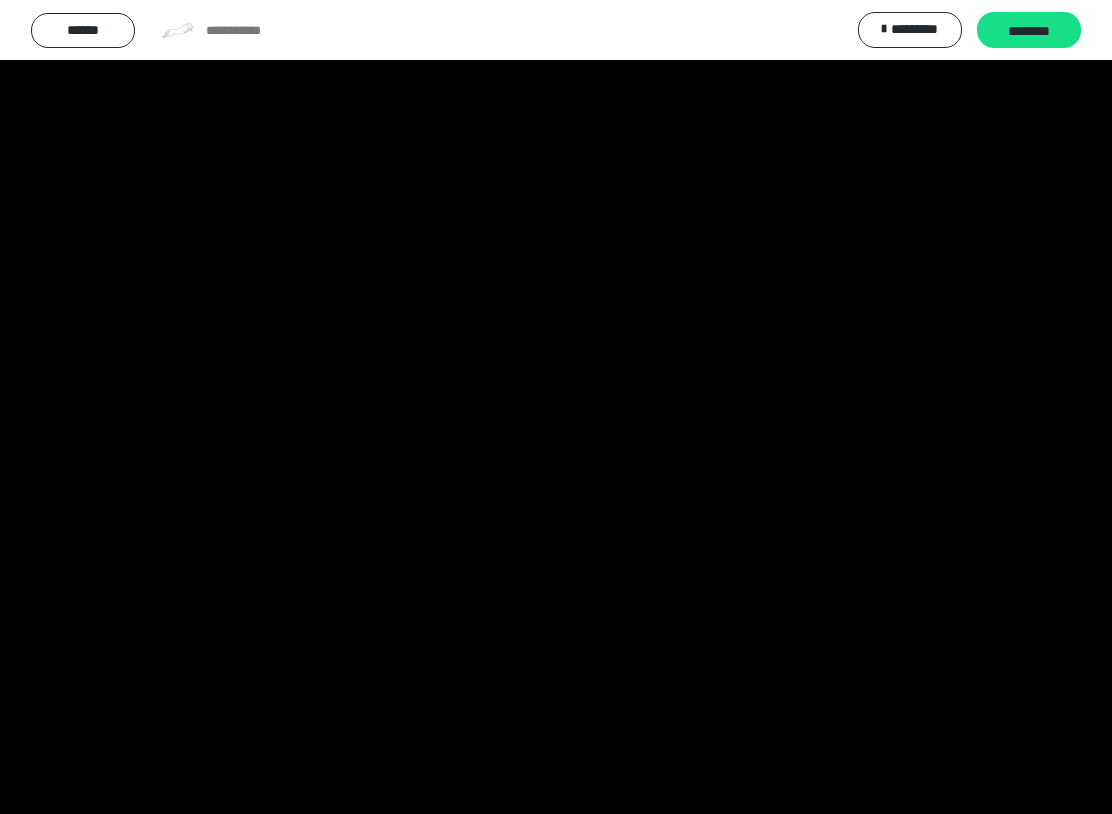 click at bounding box center (556, 407) 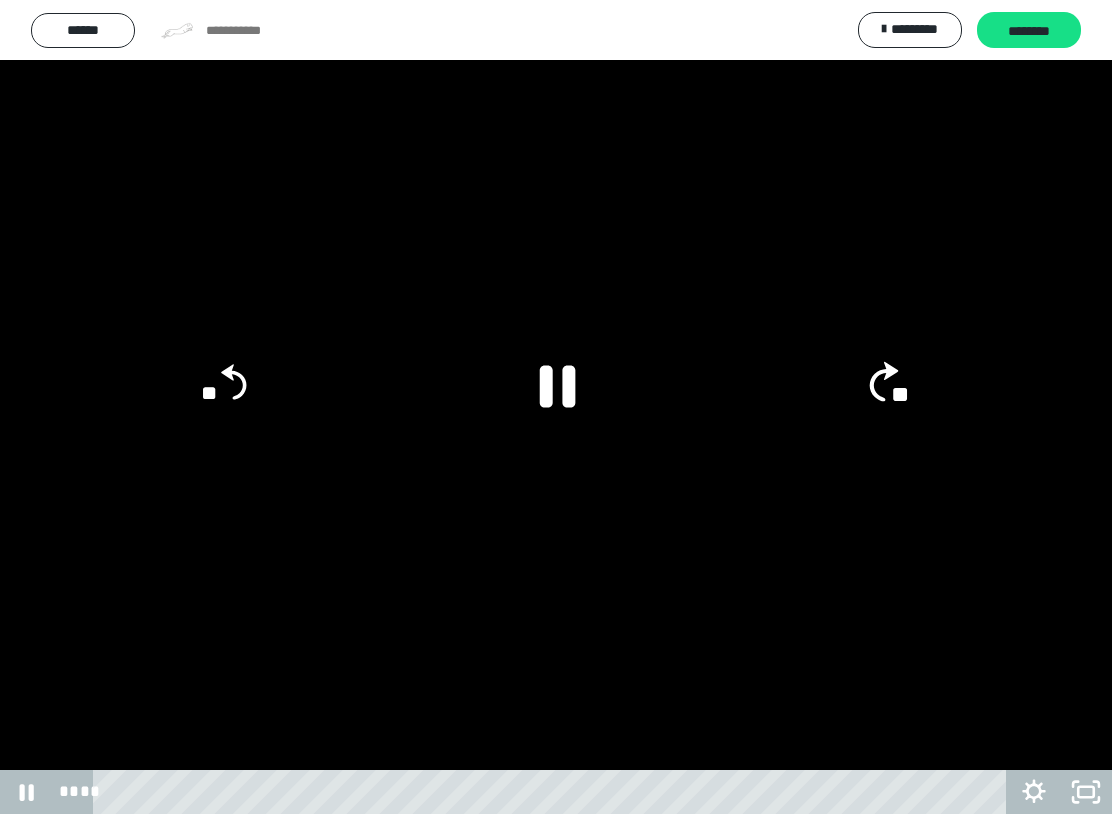 click on "**" 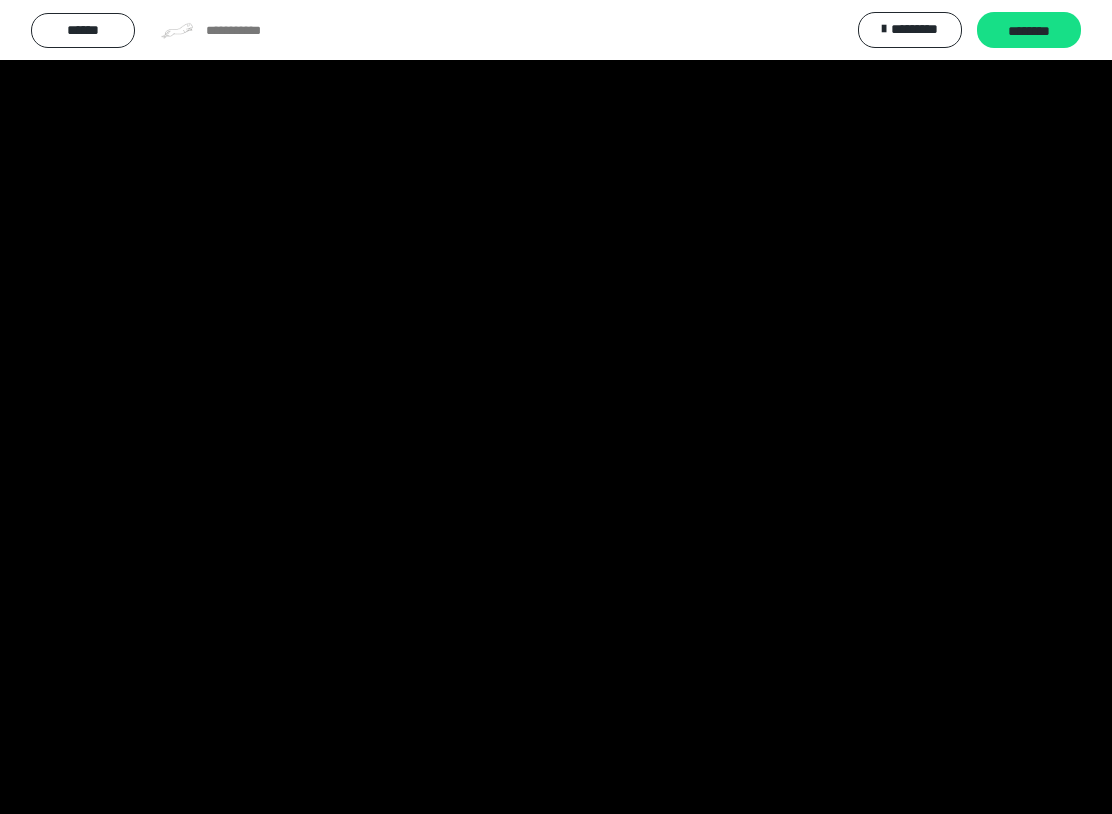 click at bounding box center [556, 407] 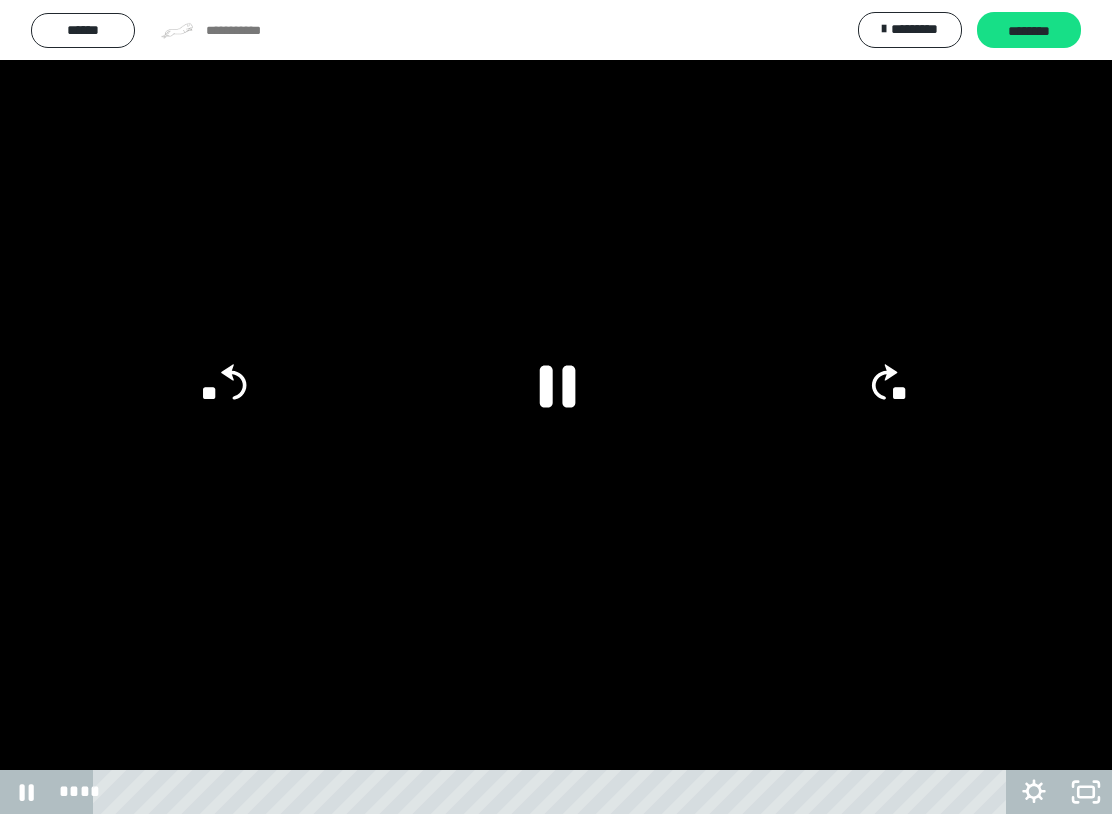click on "**" 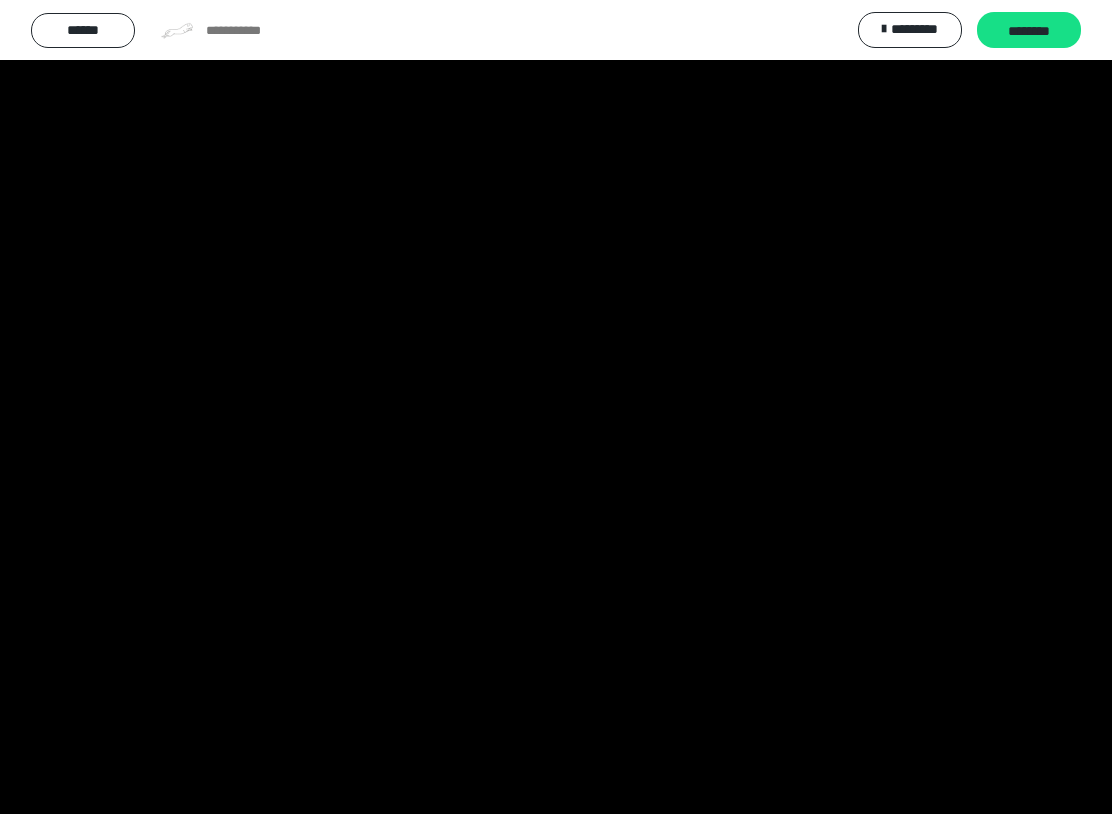 click at bounding box center [556, 407] 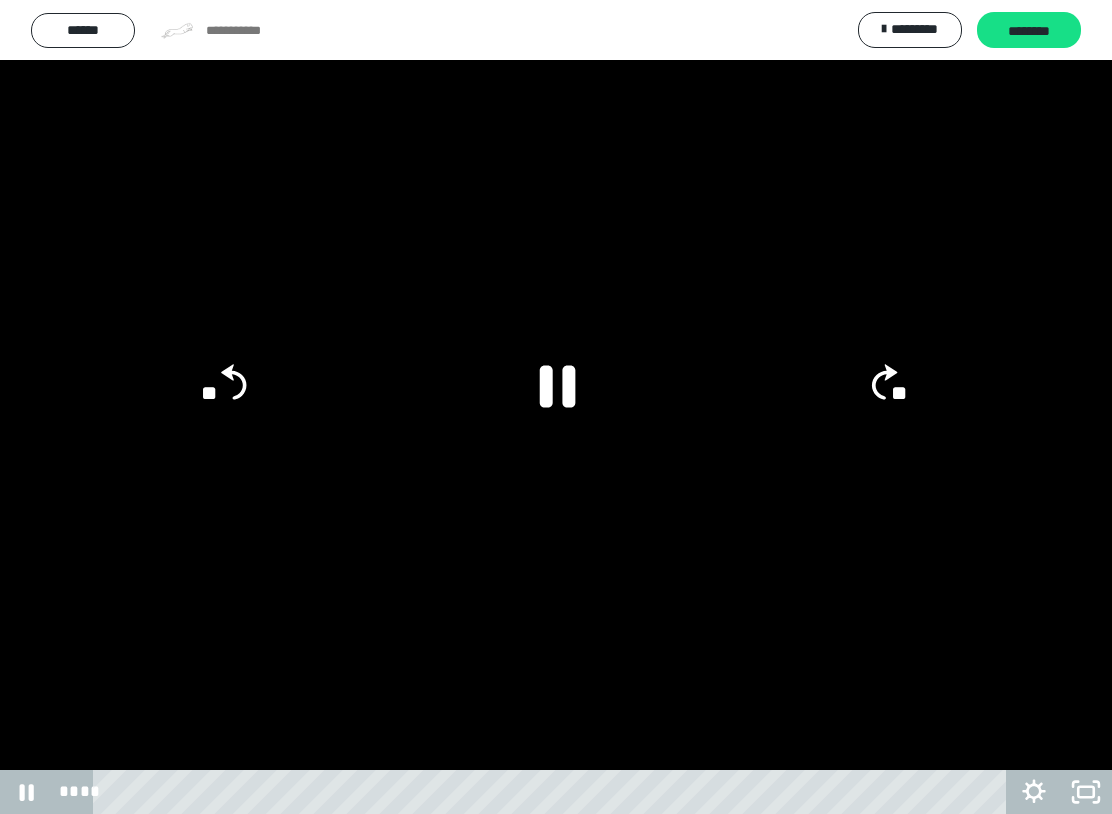 click on "**" 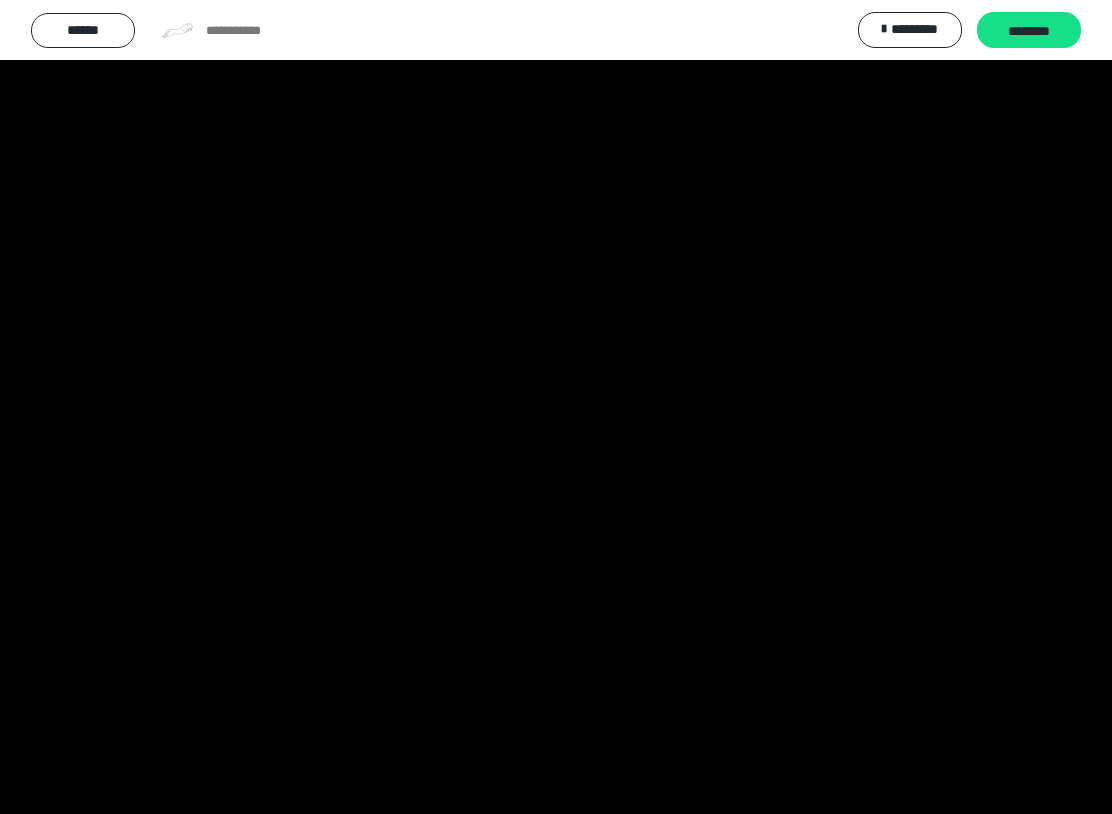 click at bounding box center [556, 407] 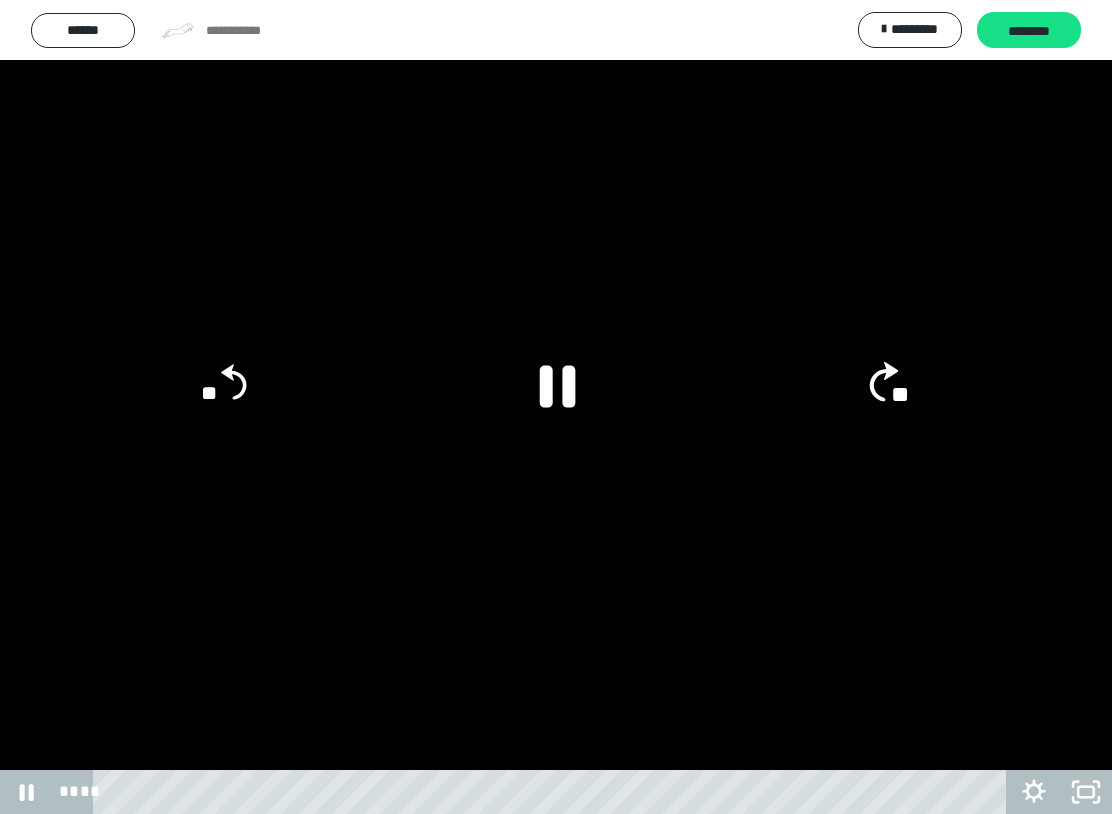 click on "**" 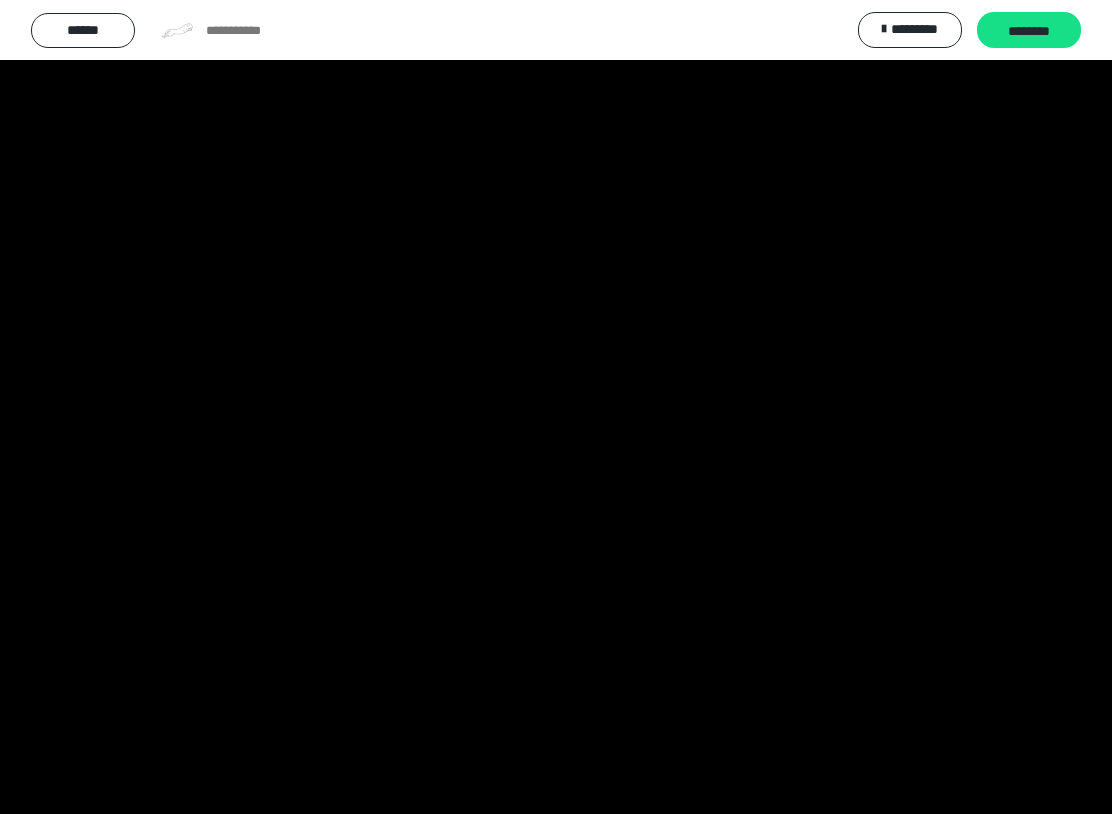 click at bounding box center [556, 407] 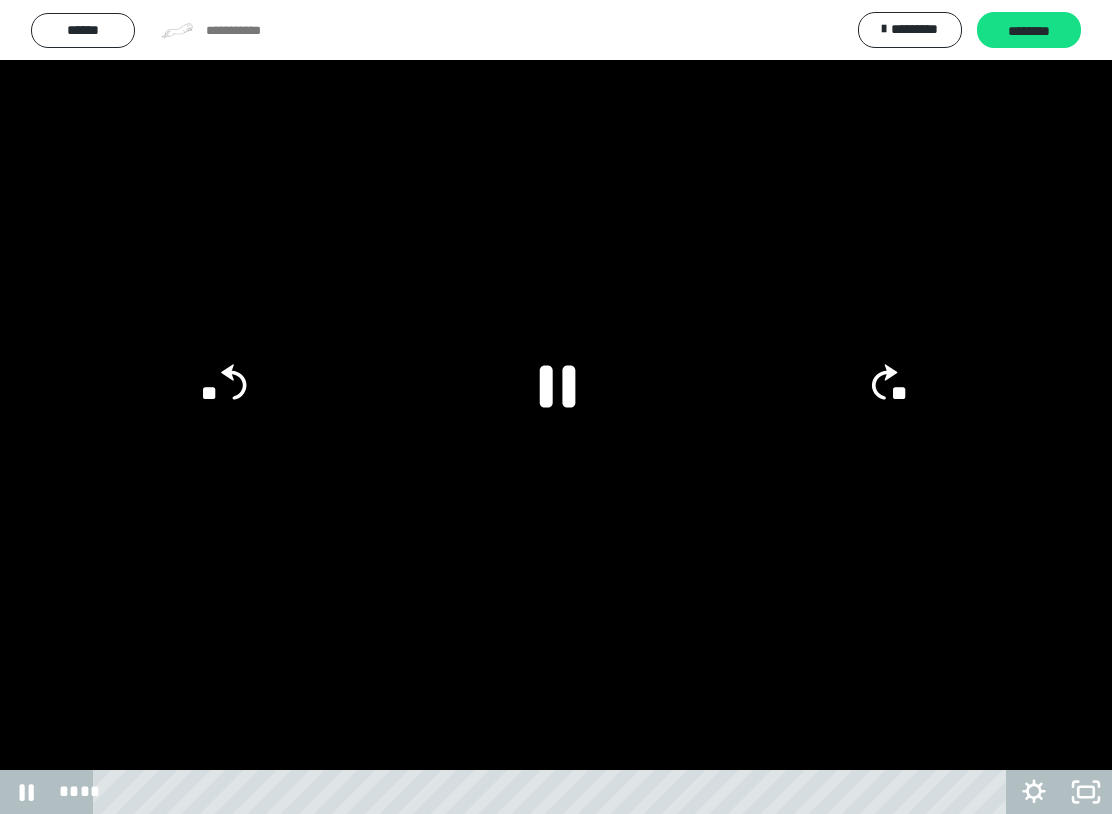 click on "**" 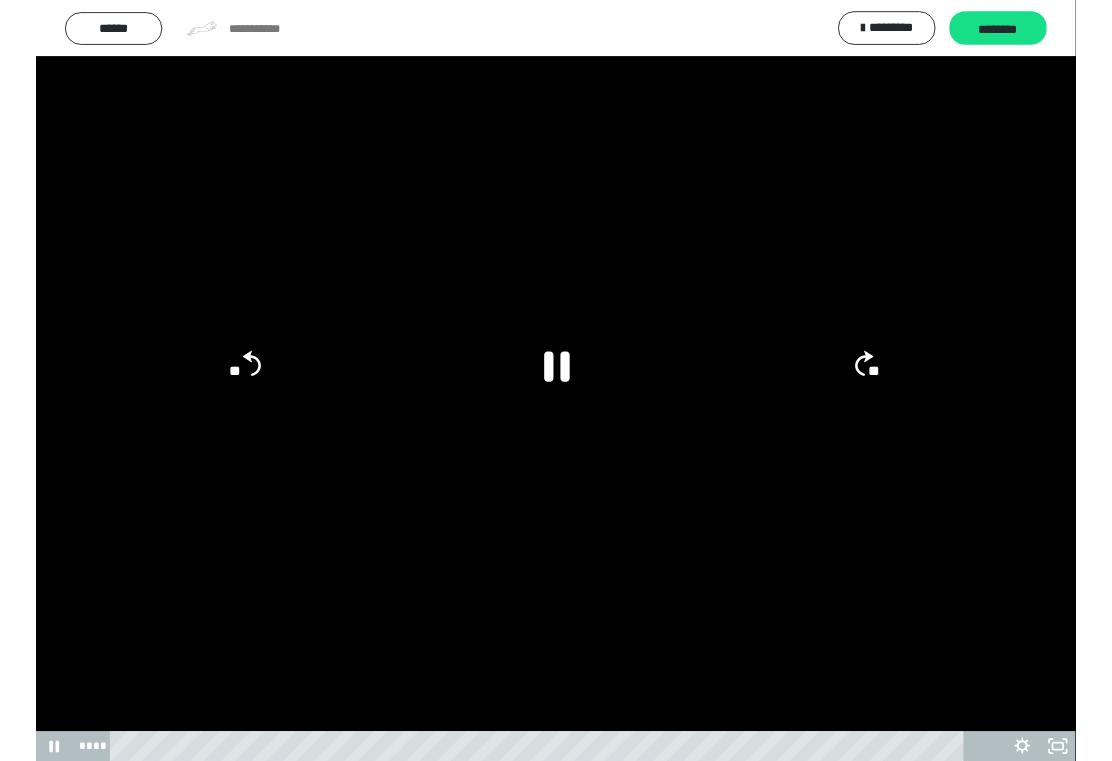 scroll, scrollTop: 415, scrollLeft: 0, axis: vertical 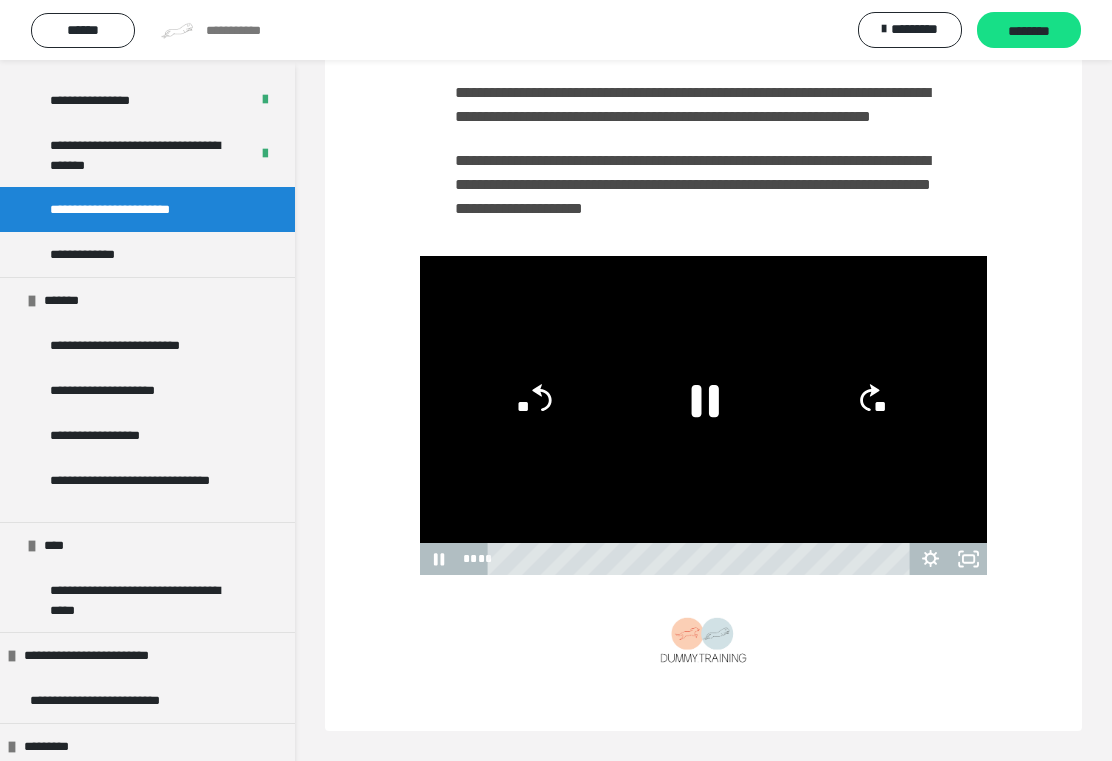 click on "********" at bounding box center [1029, 30] 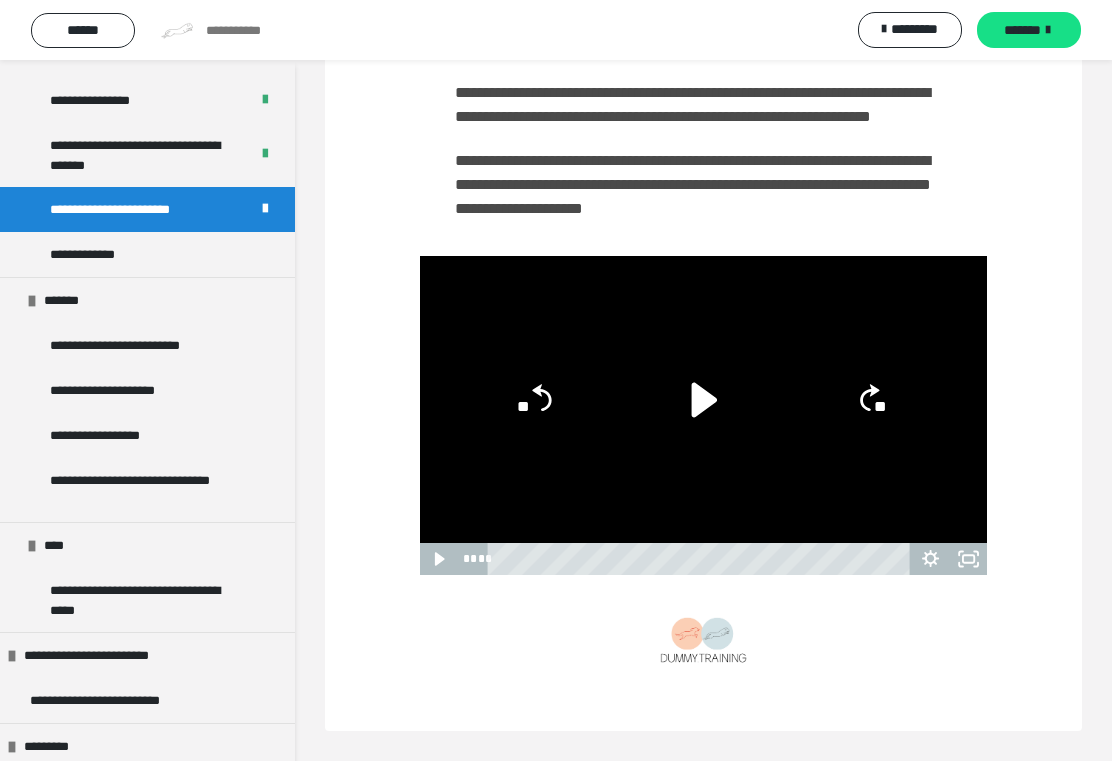 click at bounding box center [1048, 30] 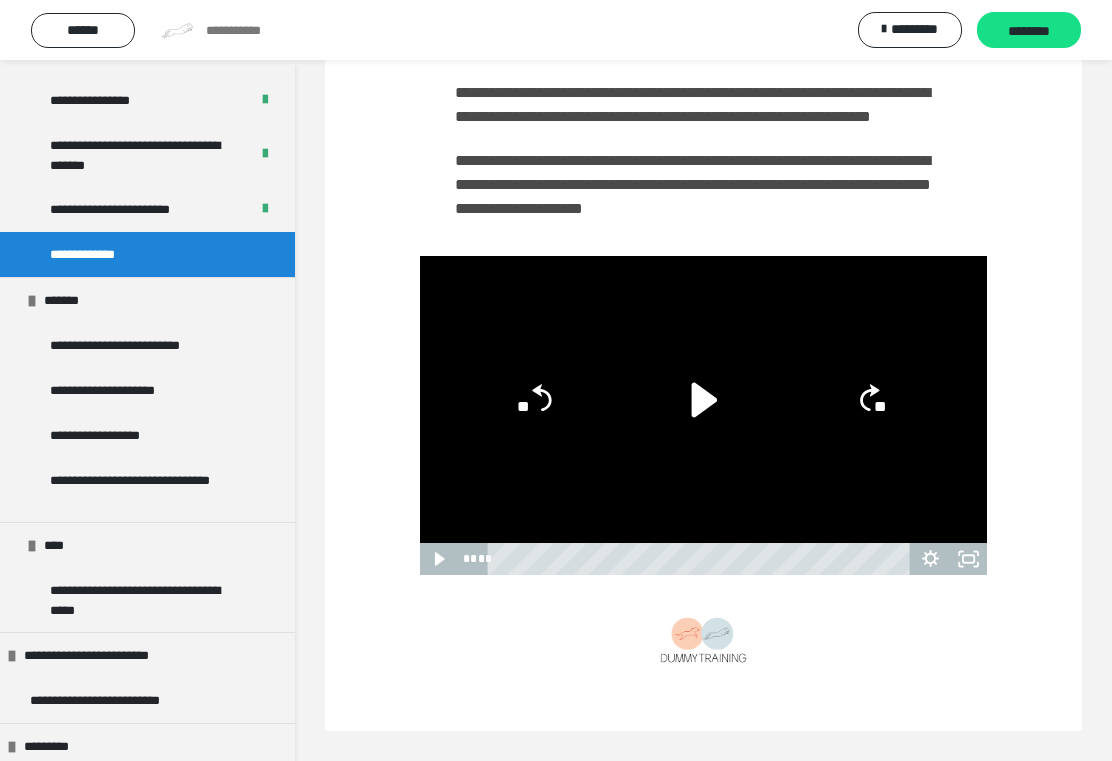 scroll, scrollTop: 93, scrollLeft: 0, axis: vertical 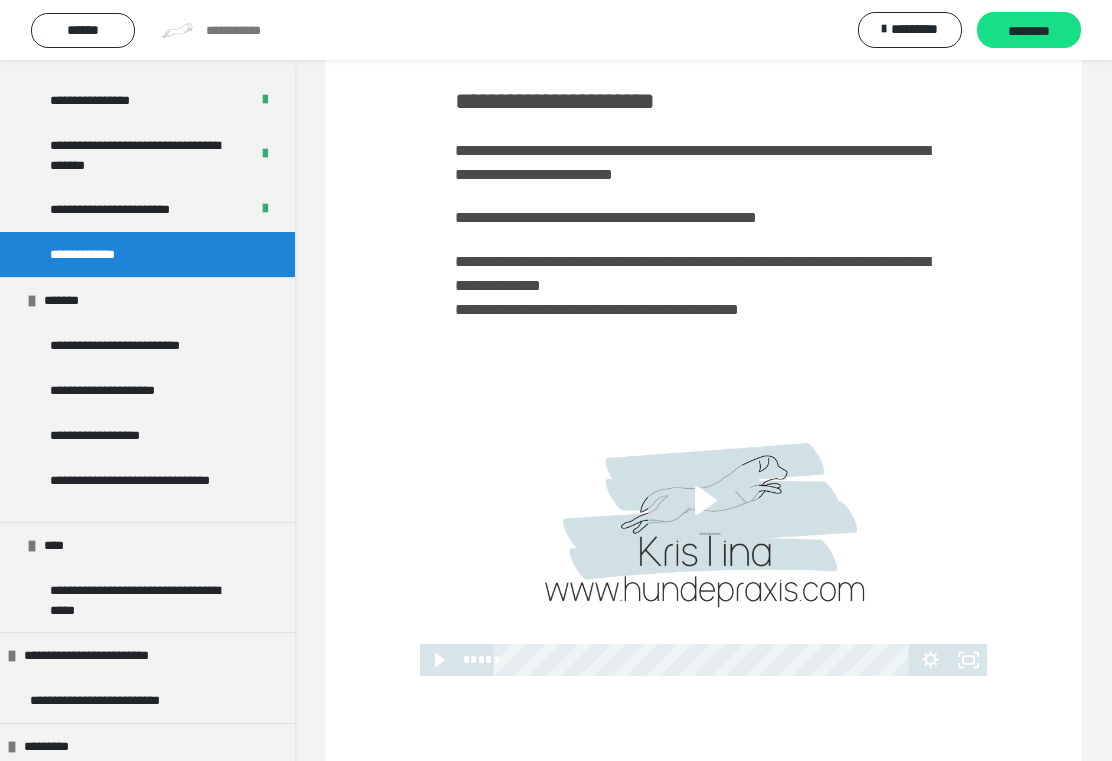 click 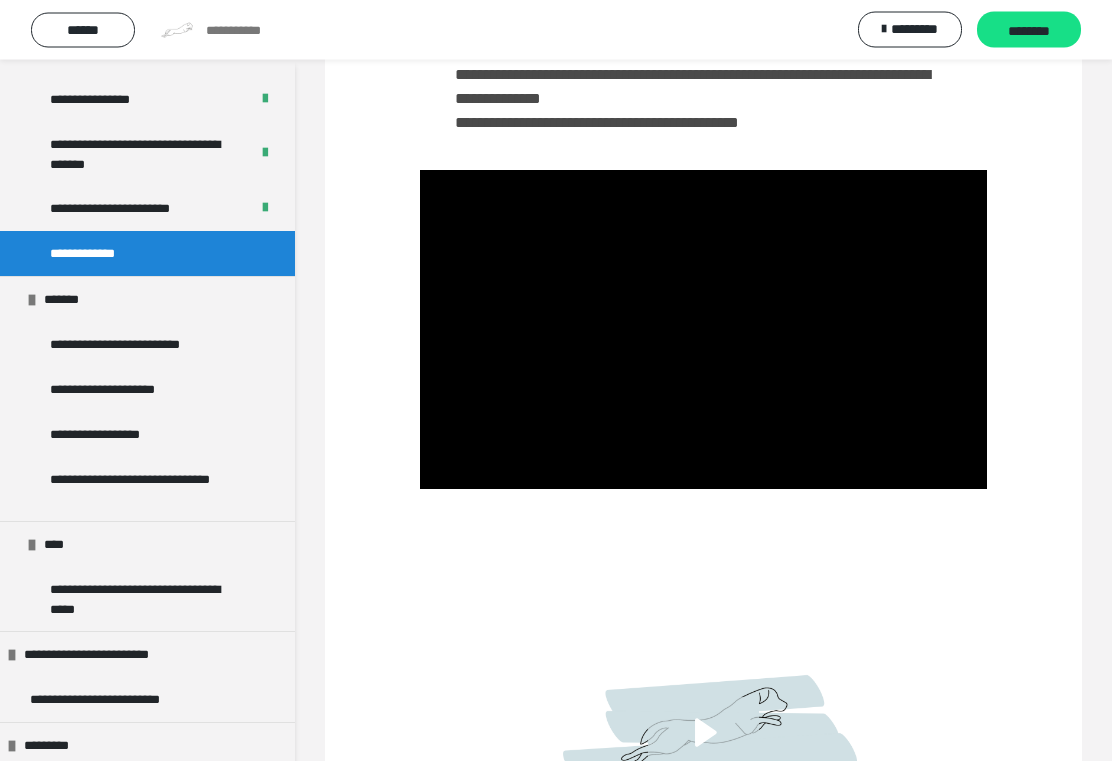 scroll, scrollTop: 280, scrollLeft: 0, axis: vertical 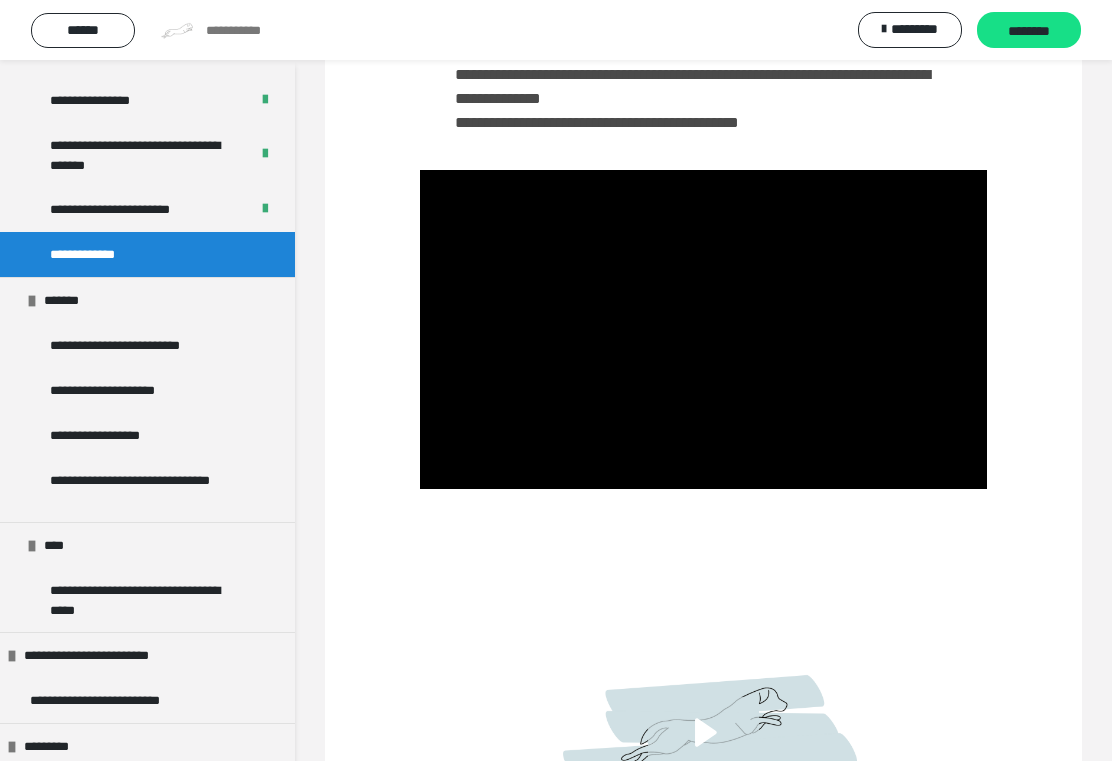 click 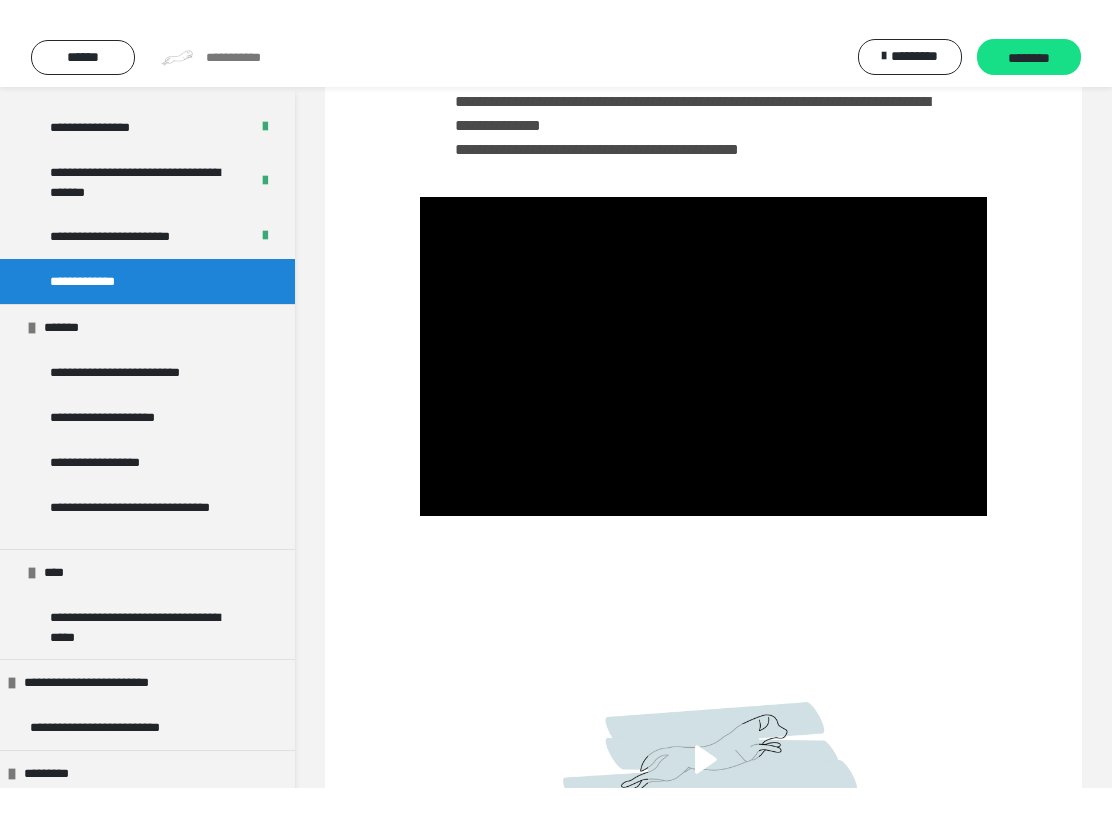 scroll, scrollTop: 0, scrollLeft: 0, axis: both 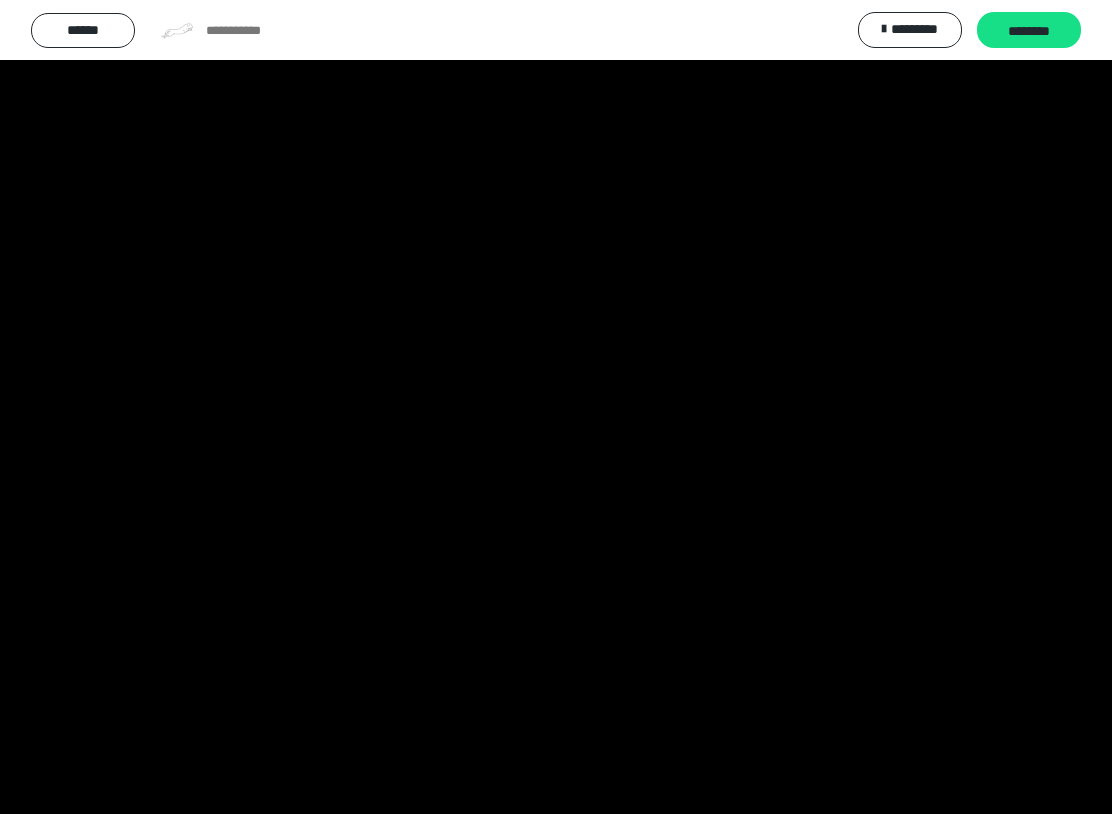 click at bounding box center [556, 407] 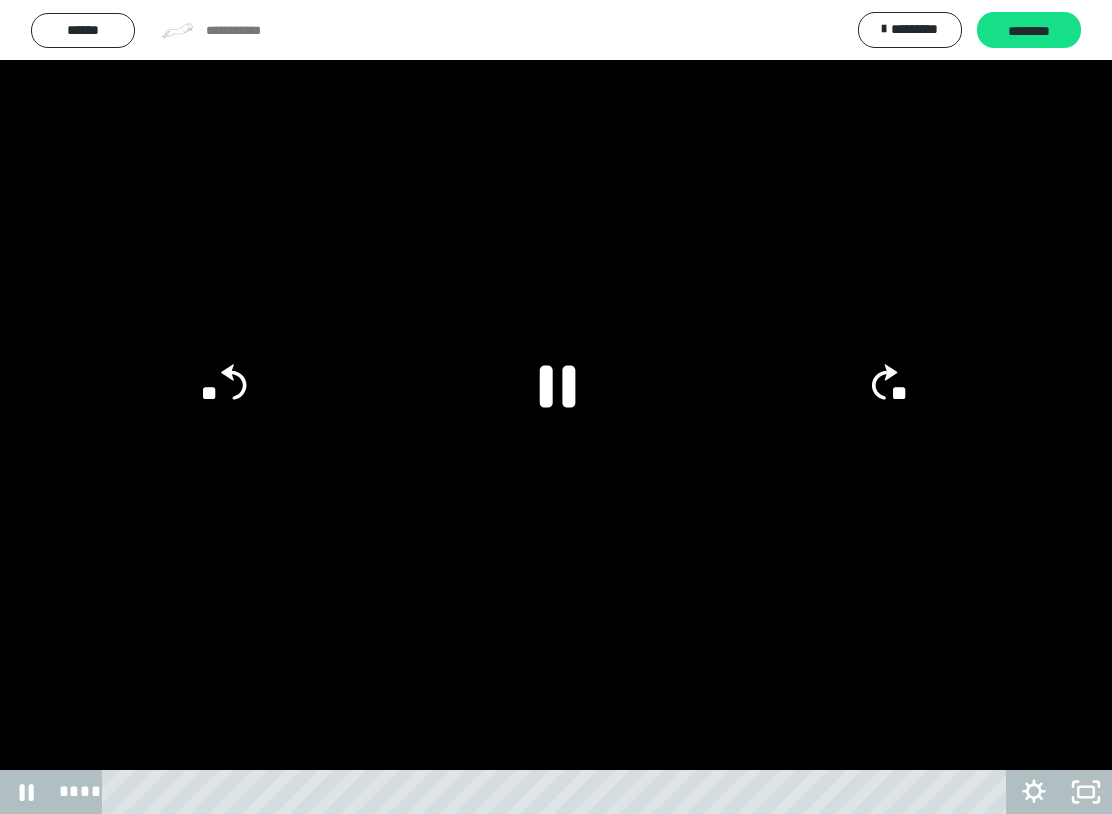click on "**" 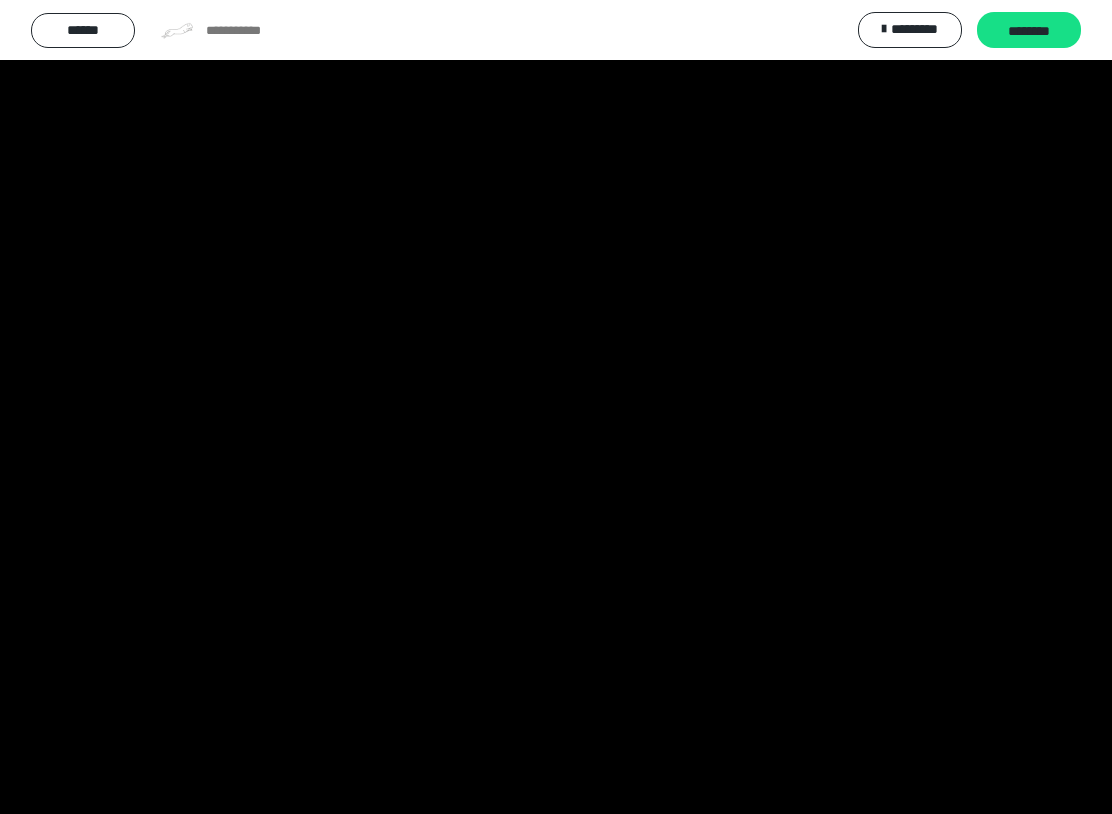 click at bounding box center [556, 407] 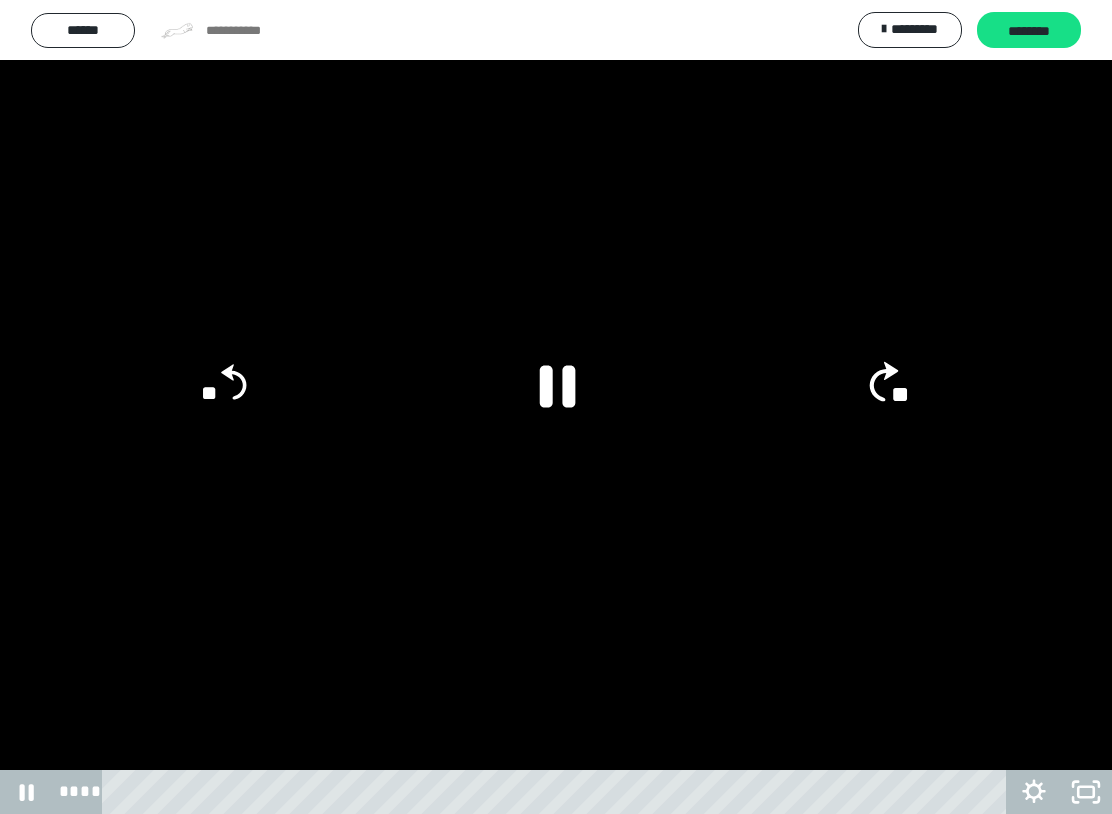 click on "**" 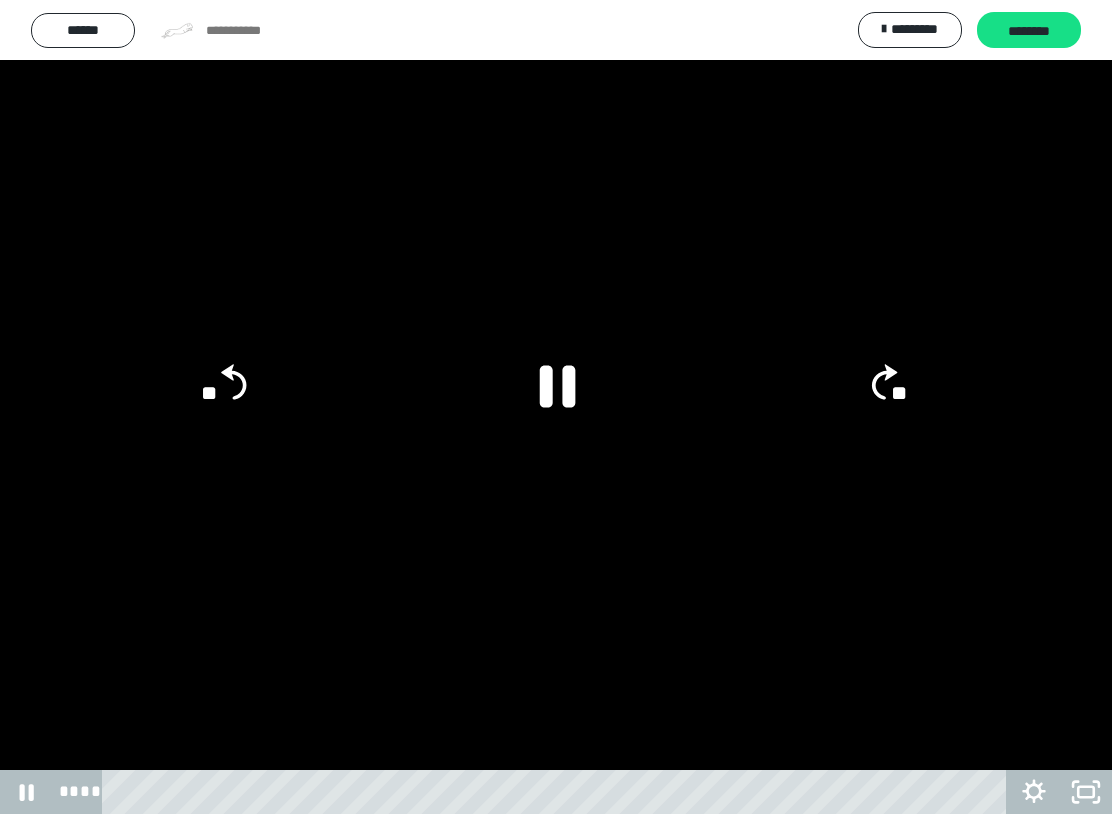 click on "**" 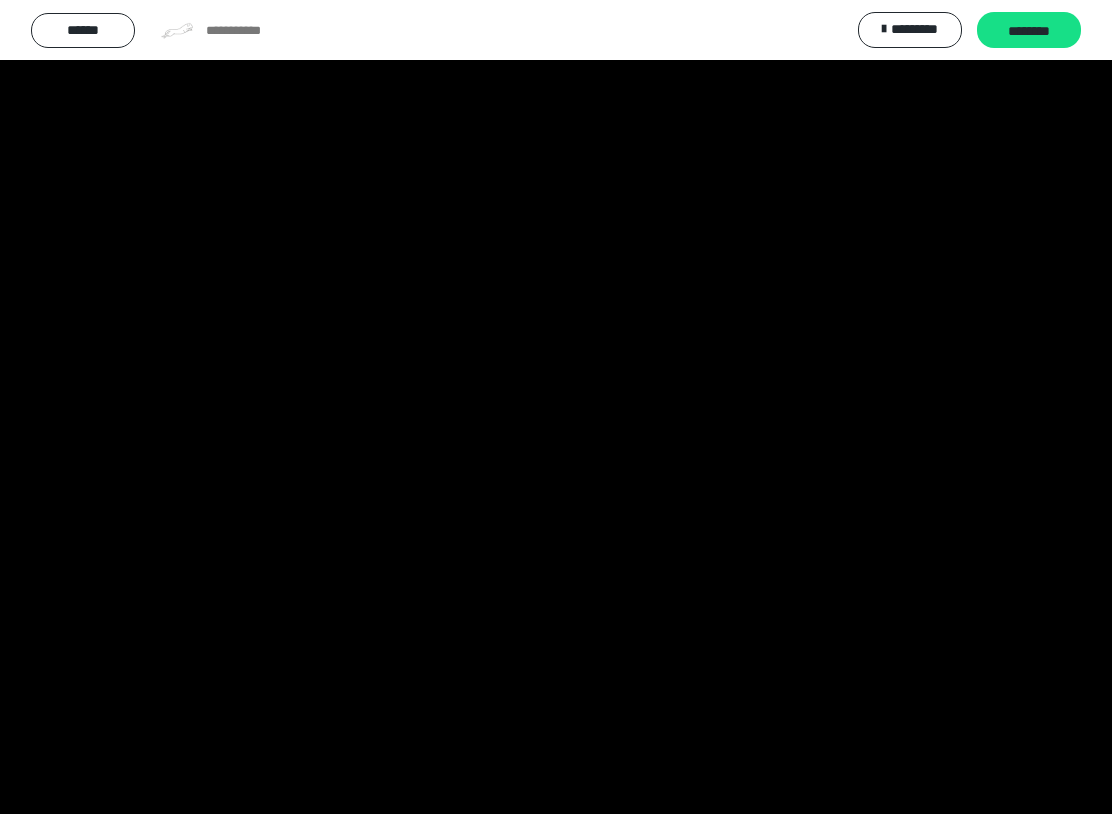 click at bounding box center (556, 407) 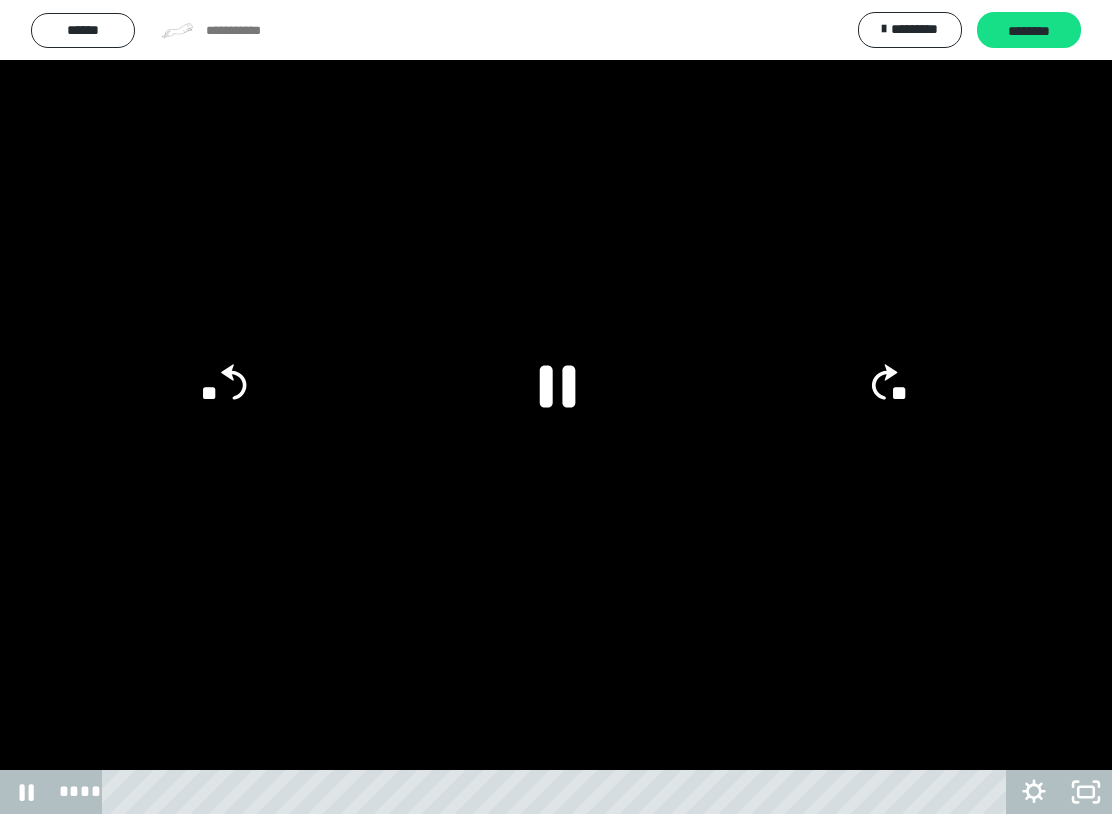 click on "**" 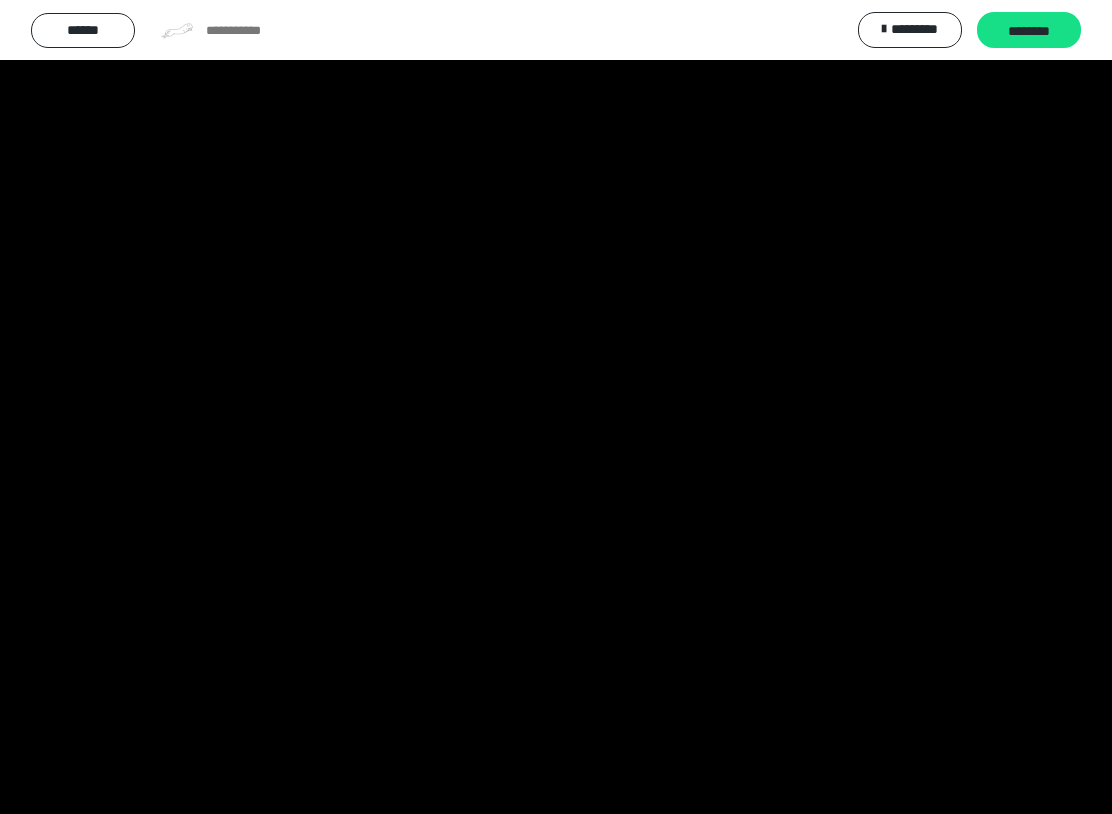 click at bounding box center (556, 407) 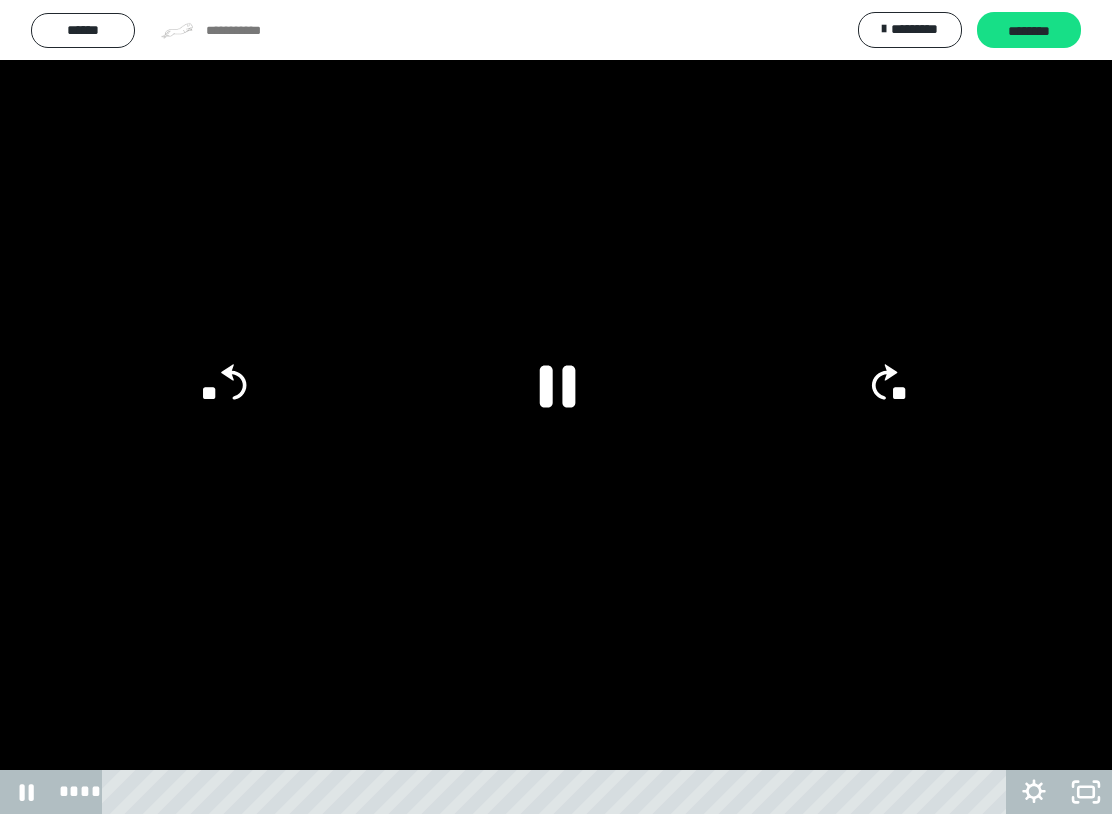 click on "**" 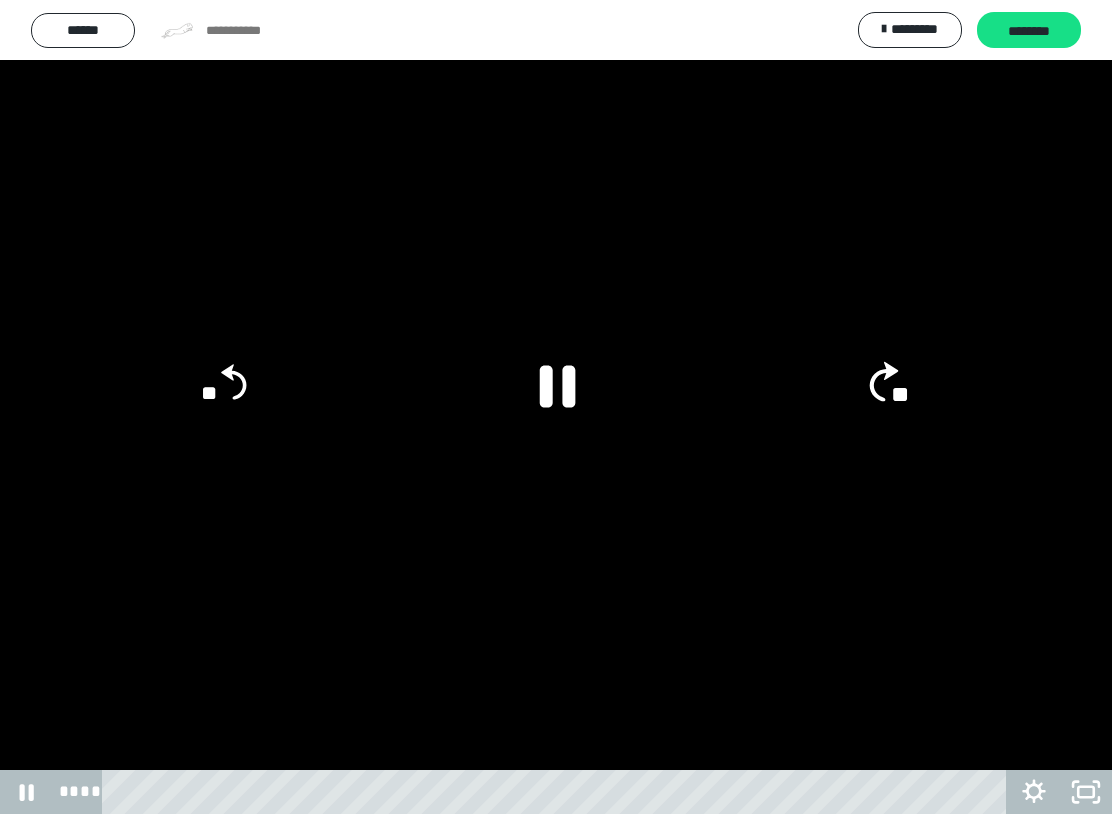 click on "**" 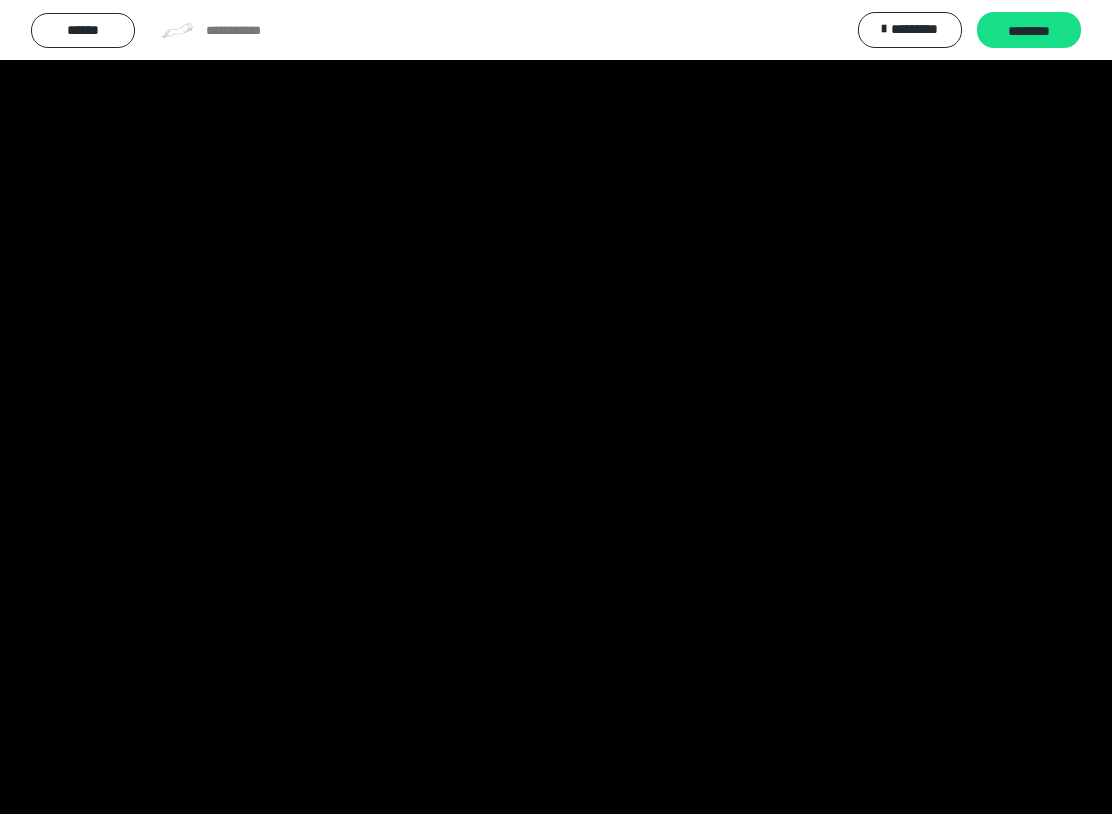 click at bounding box center (556, 407) 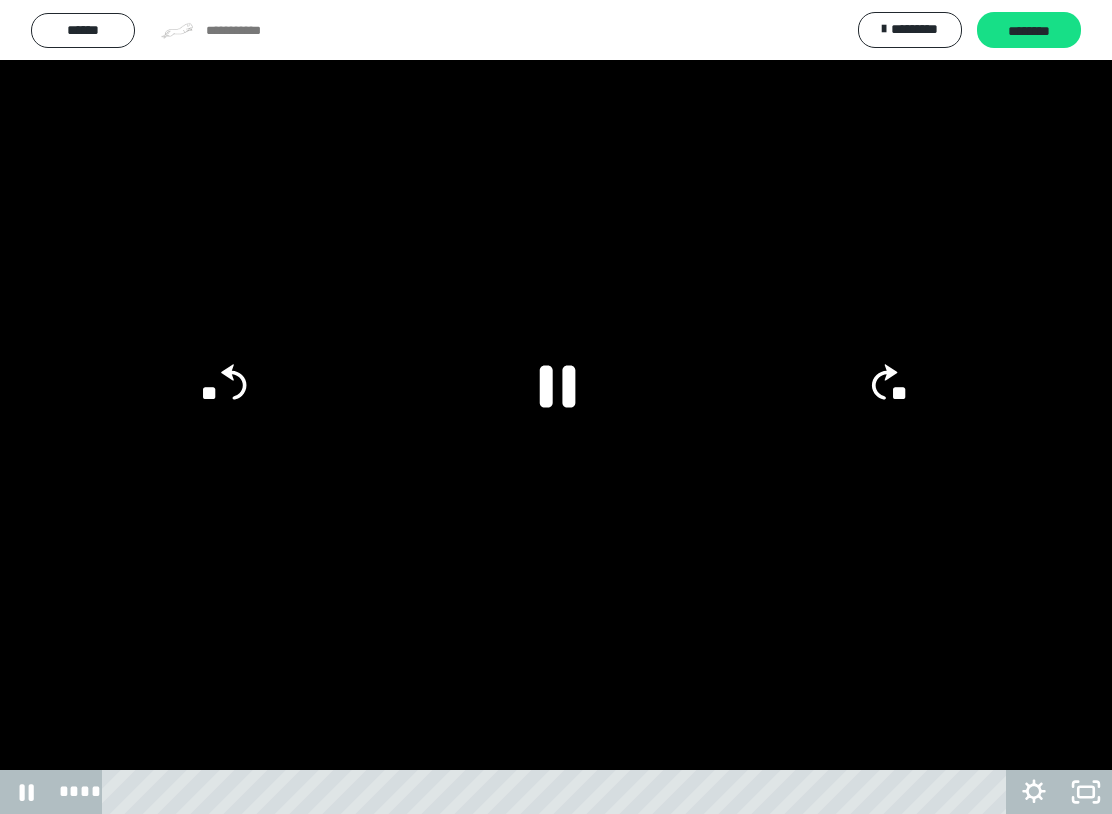 click 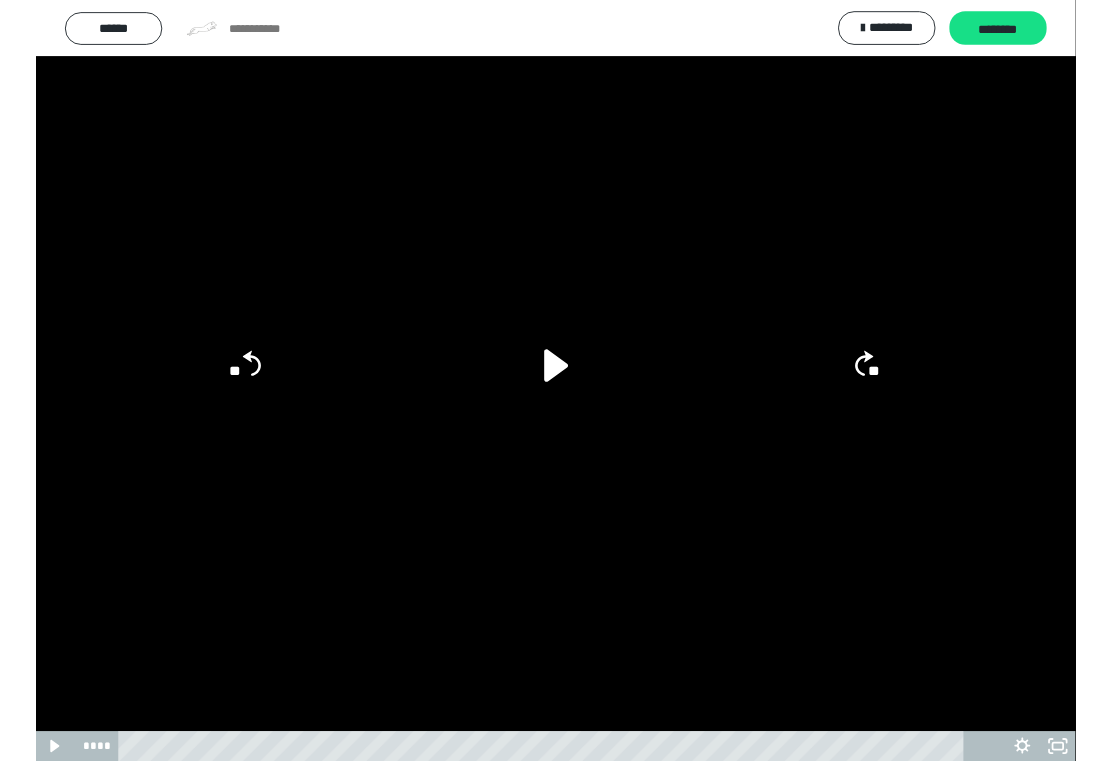 scroll, scrollTop: 280, scrollLeft: 0, axis: vertical 